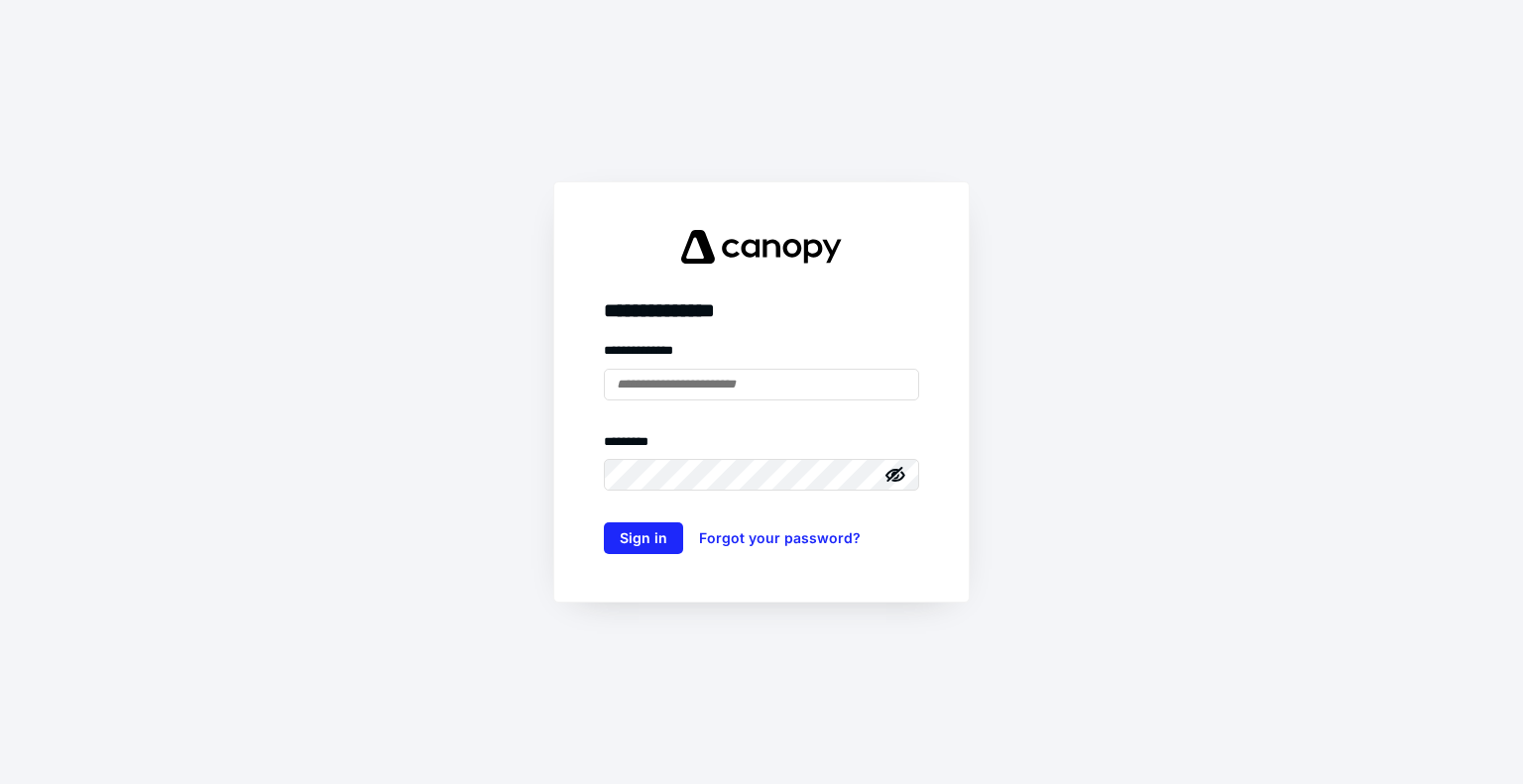 scroll, scrollTop: 0, scrollLeft: 0, axis: both 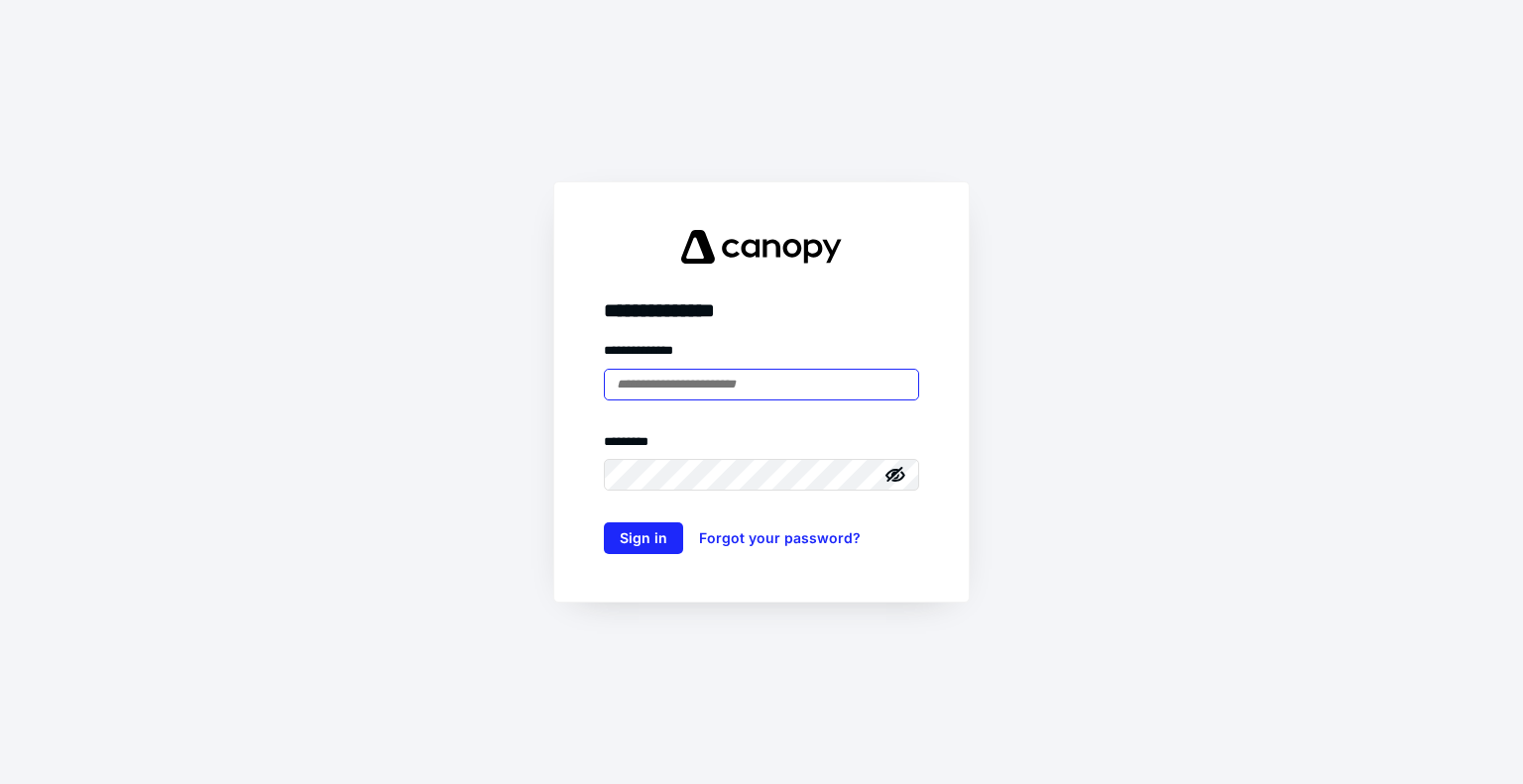 type on "**********" 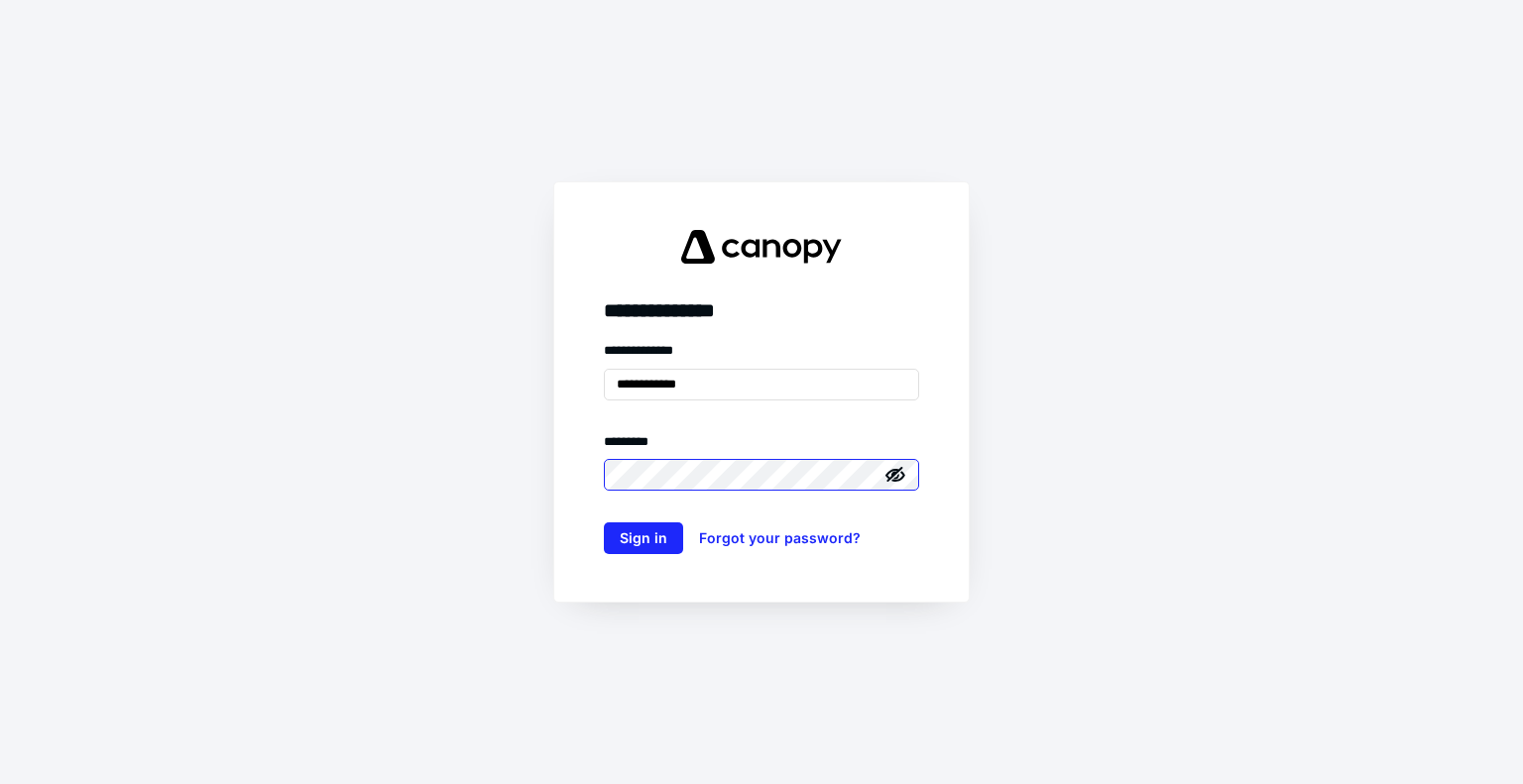 scroll, scrollTop: 0, scrollLeft: 0, axis: both 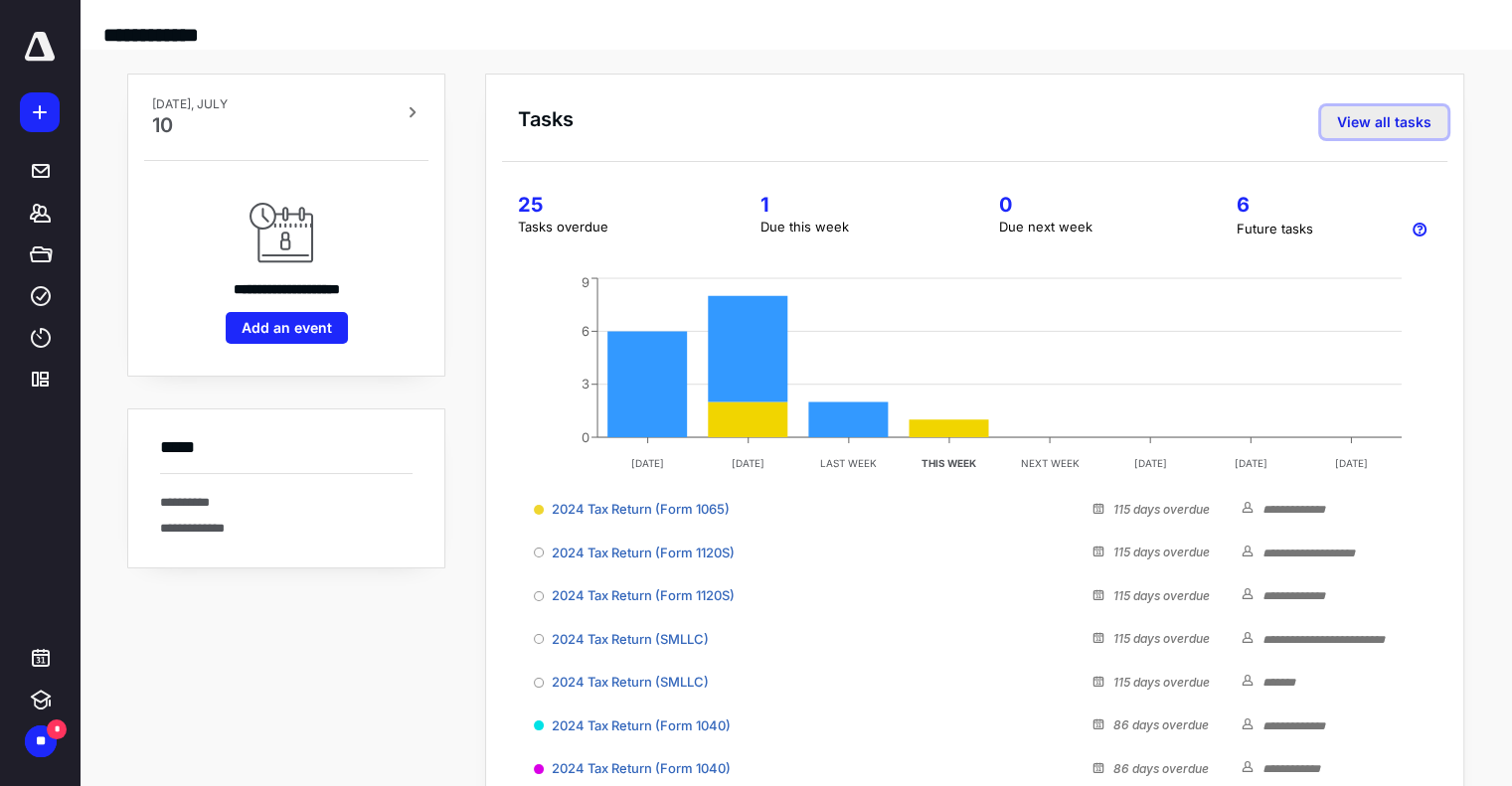 click on "View all tasks" at bounding box center [1384, 122] 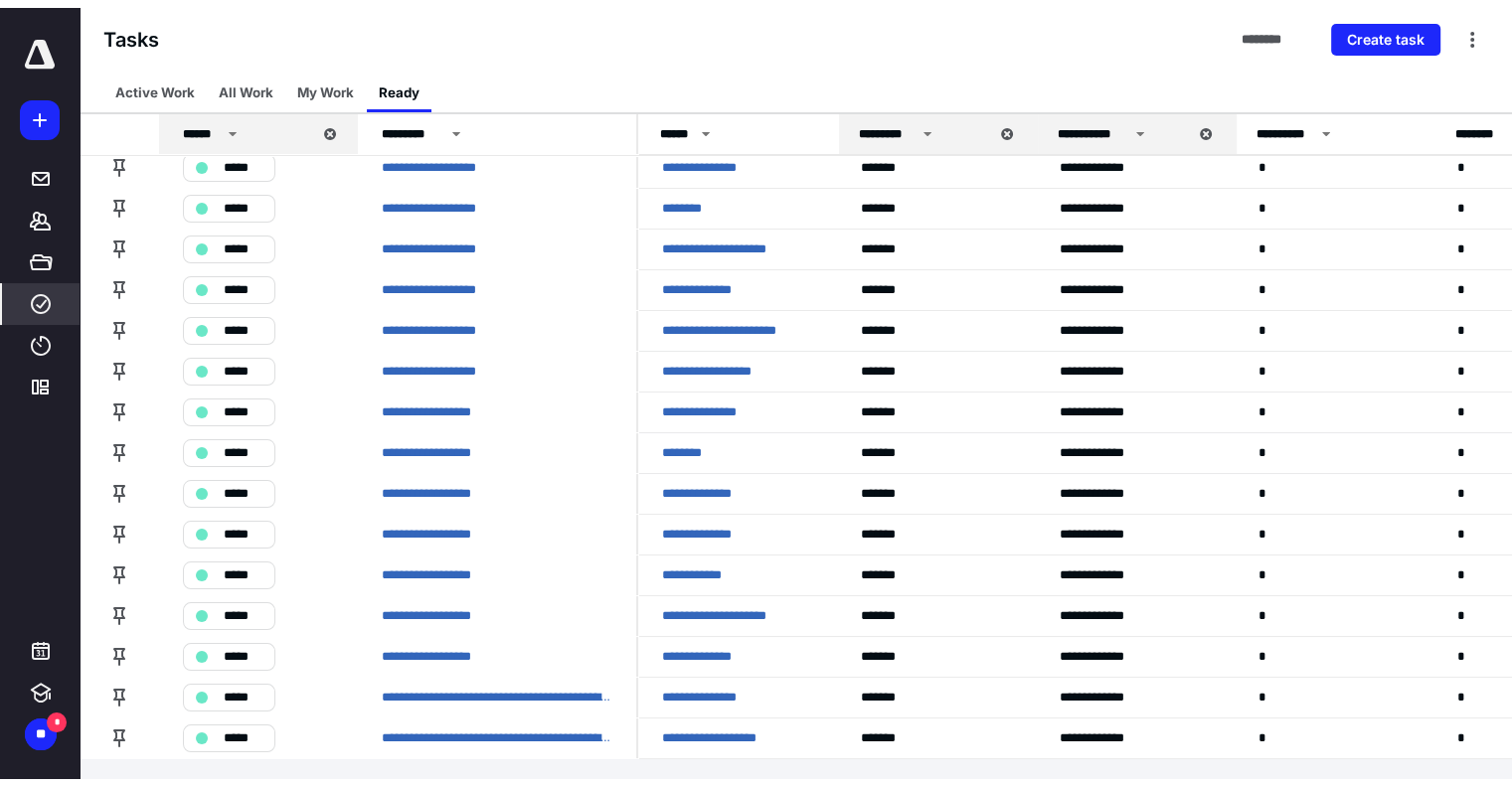 scroll, scrollTop: 0, scrollLeft: 0, axis: both 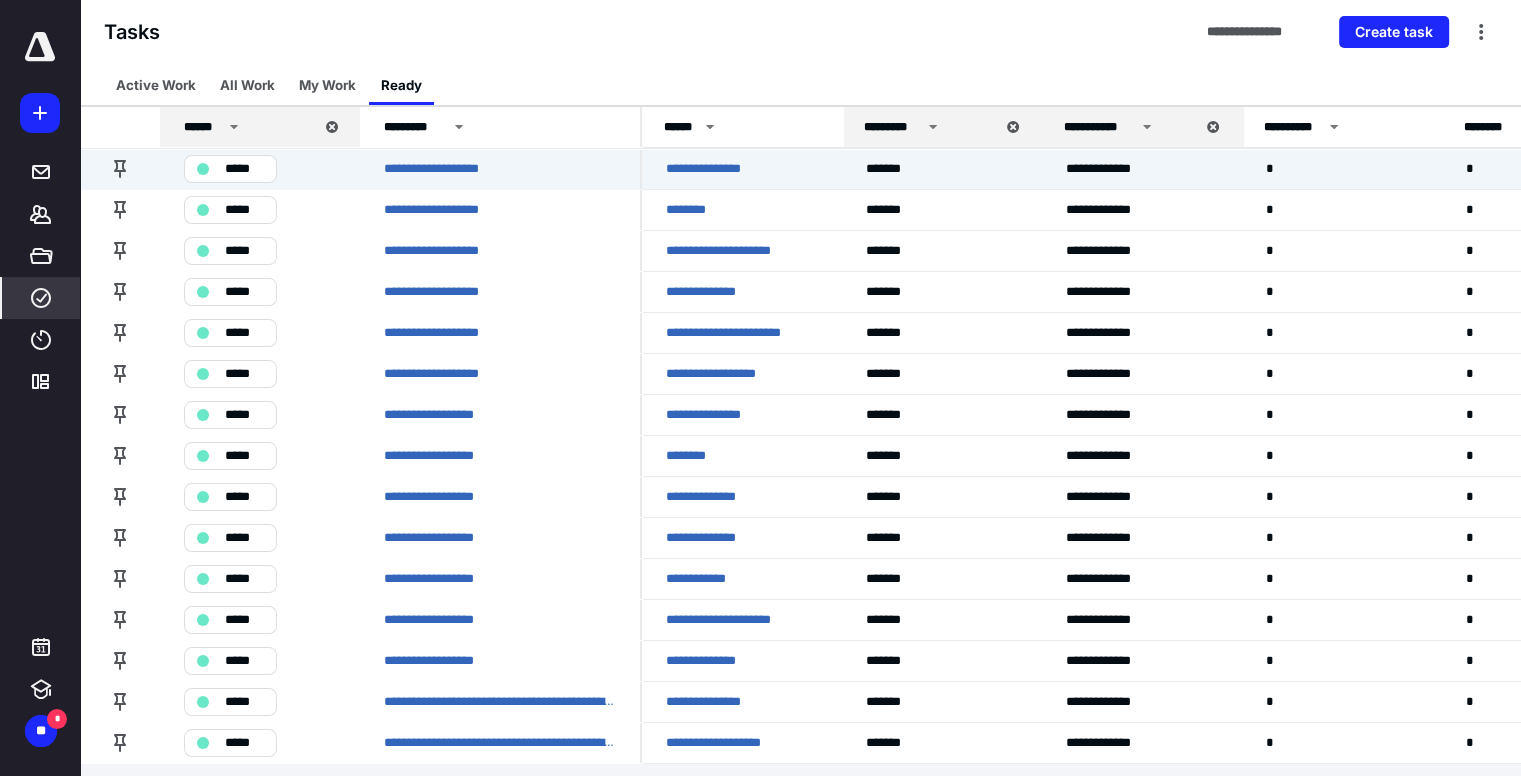 drag, startPoint x: 747, startPoint y: 171, endPoint x: 805, endPoint y: 44, distance: 139.61734 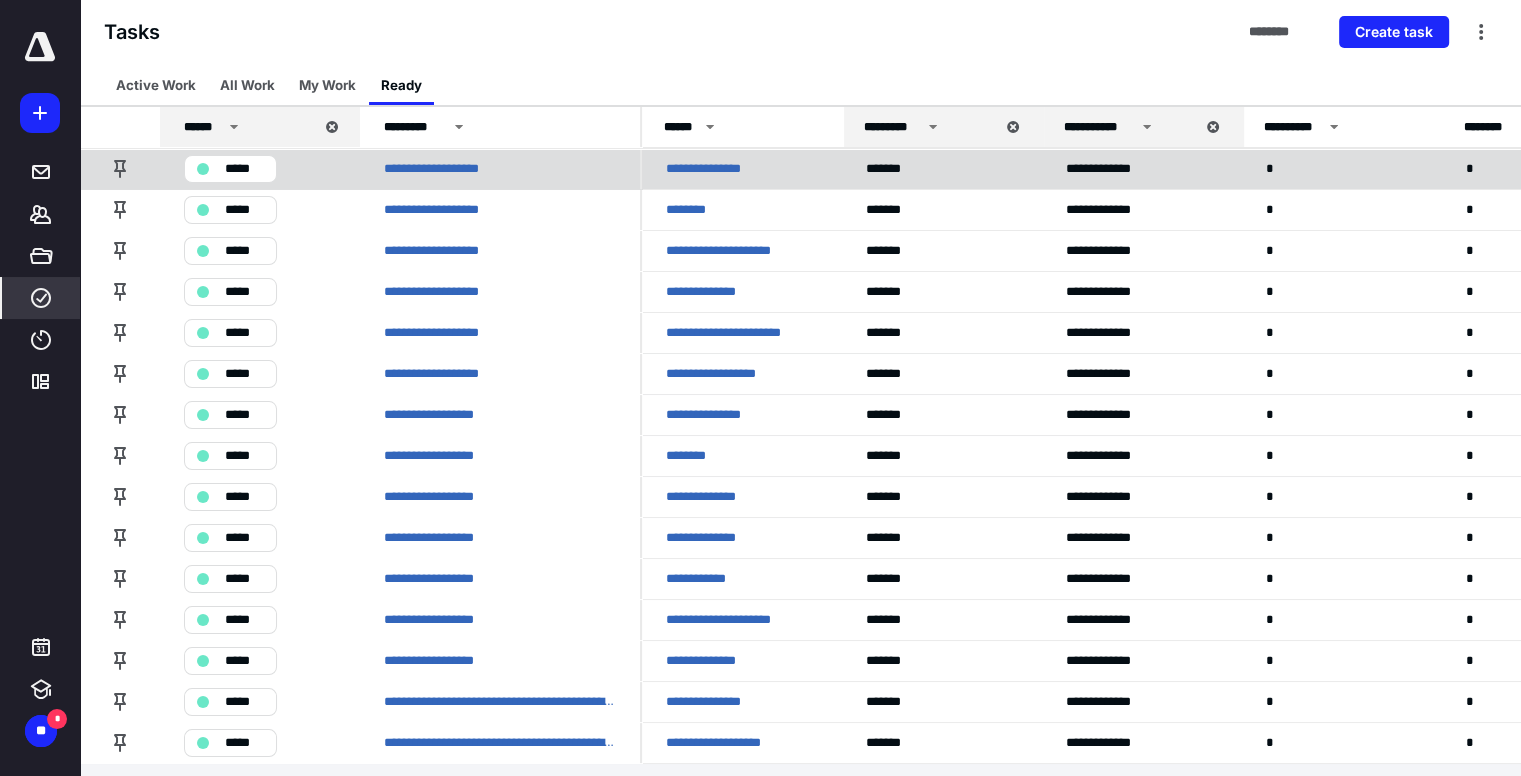 click on "**********" at bounding box center (714, 169) 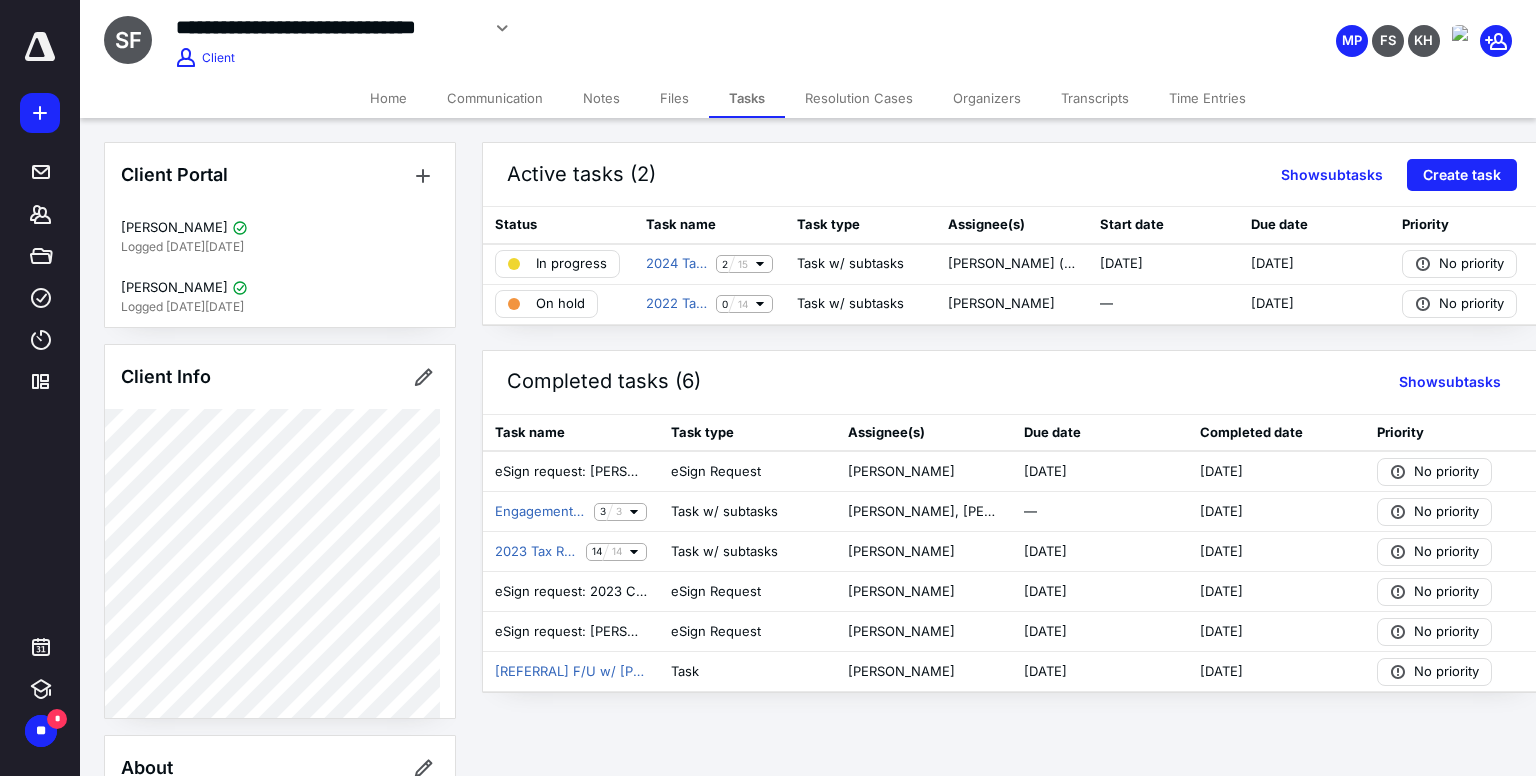 click on "Notes" at bounding box center (601, 98) 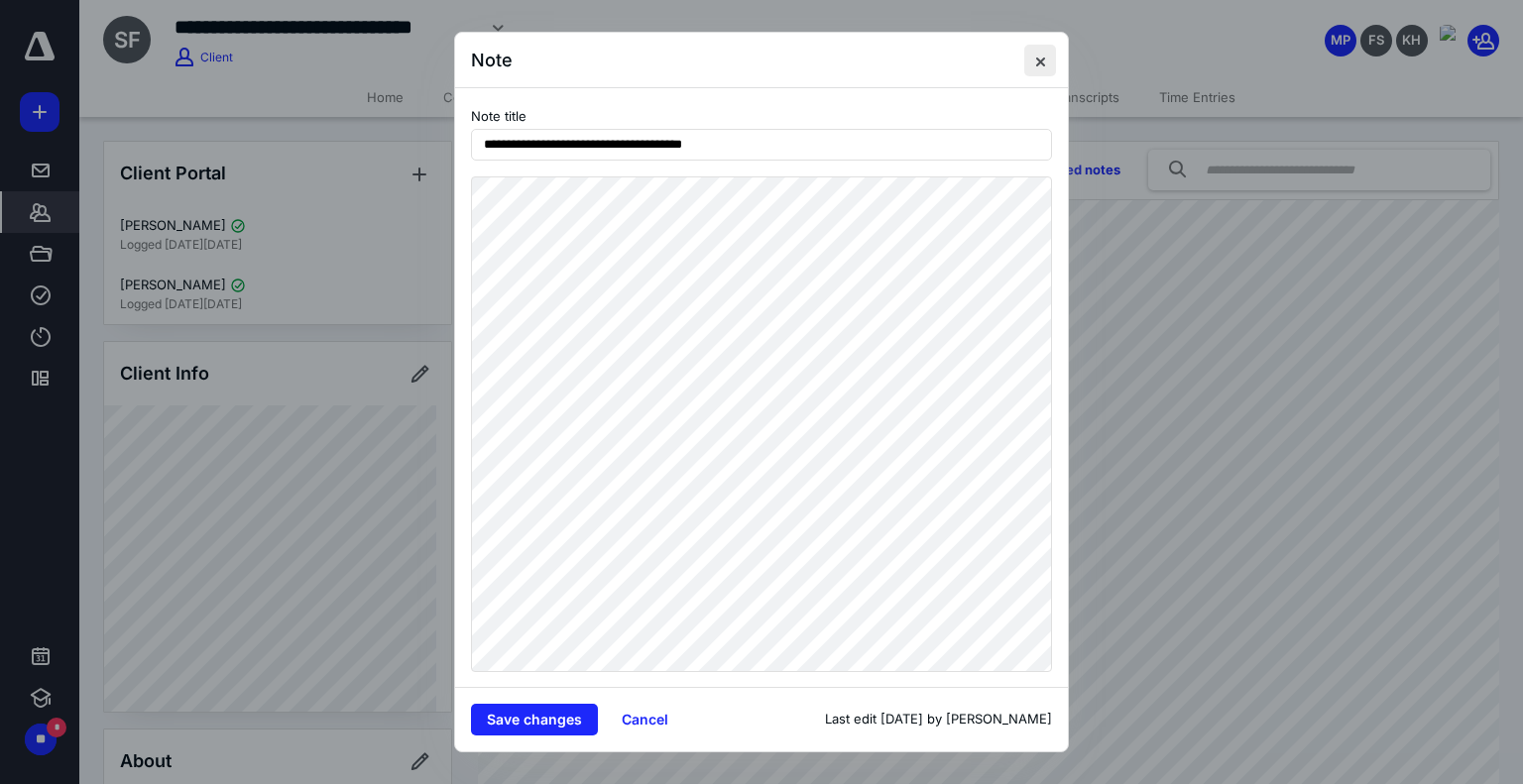 click at bounding box center (1040, 60) 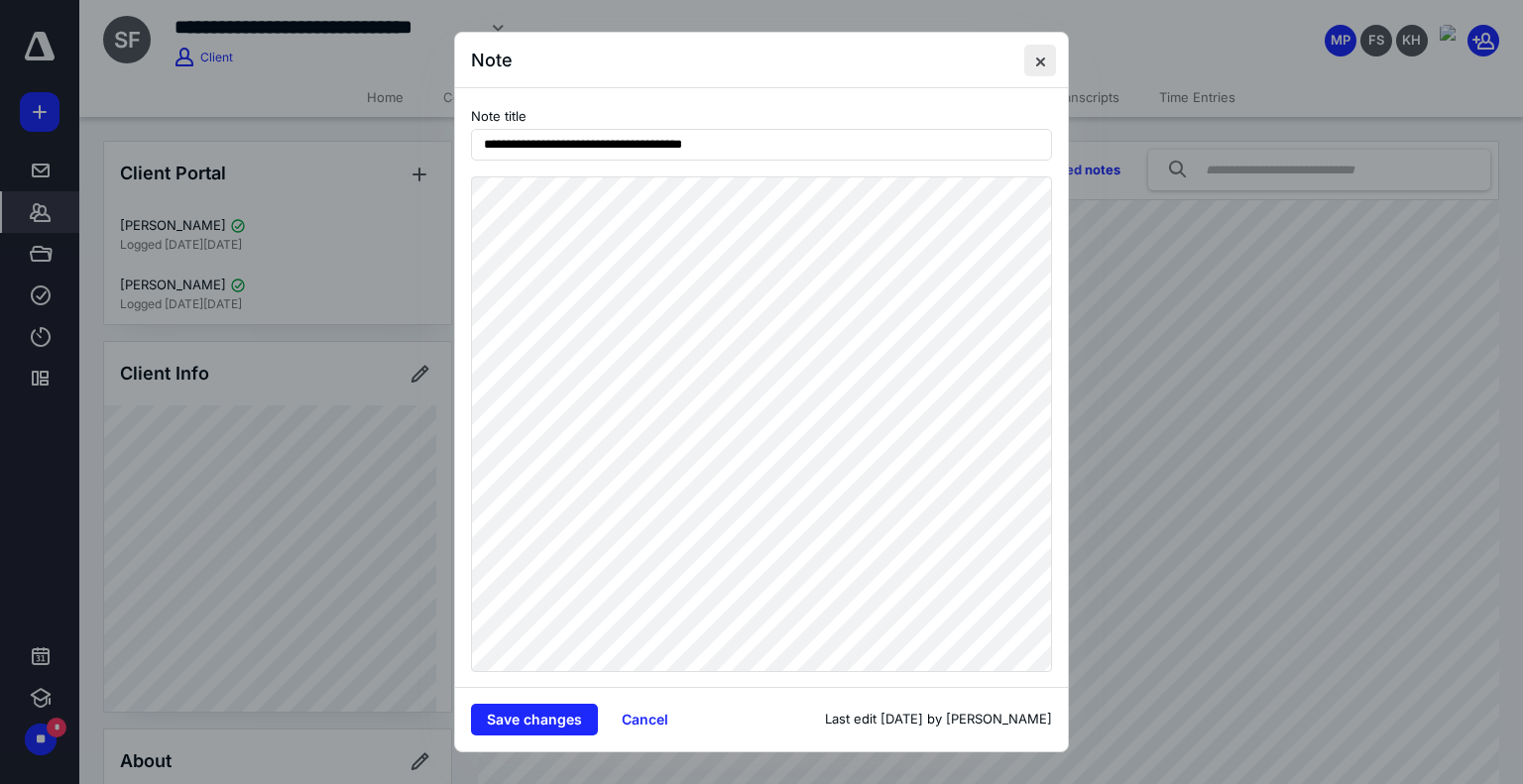 click at bounding box center (1040, 60) 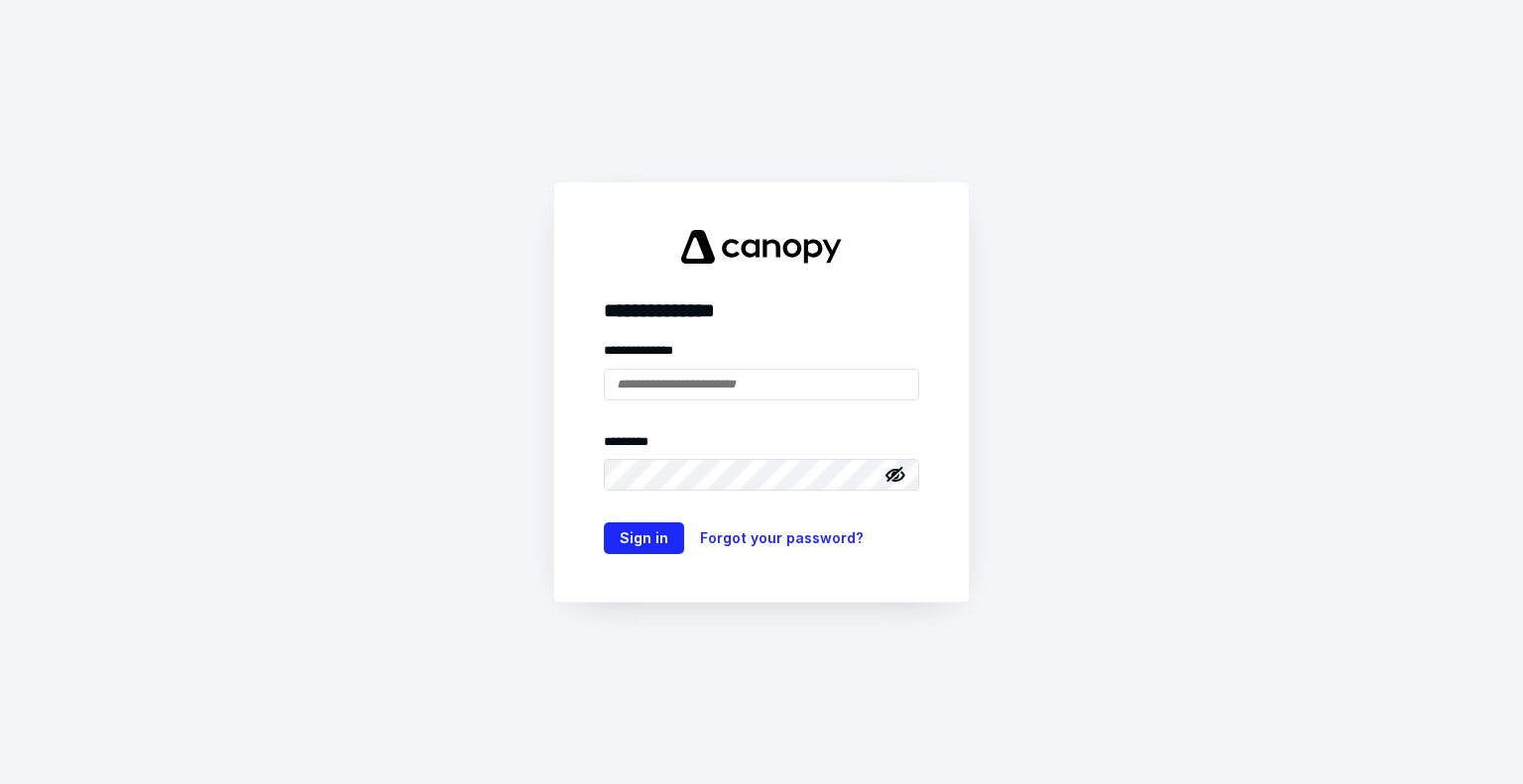 scroll, scrollTop: 0, scrollLeft: 0, axis: both 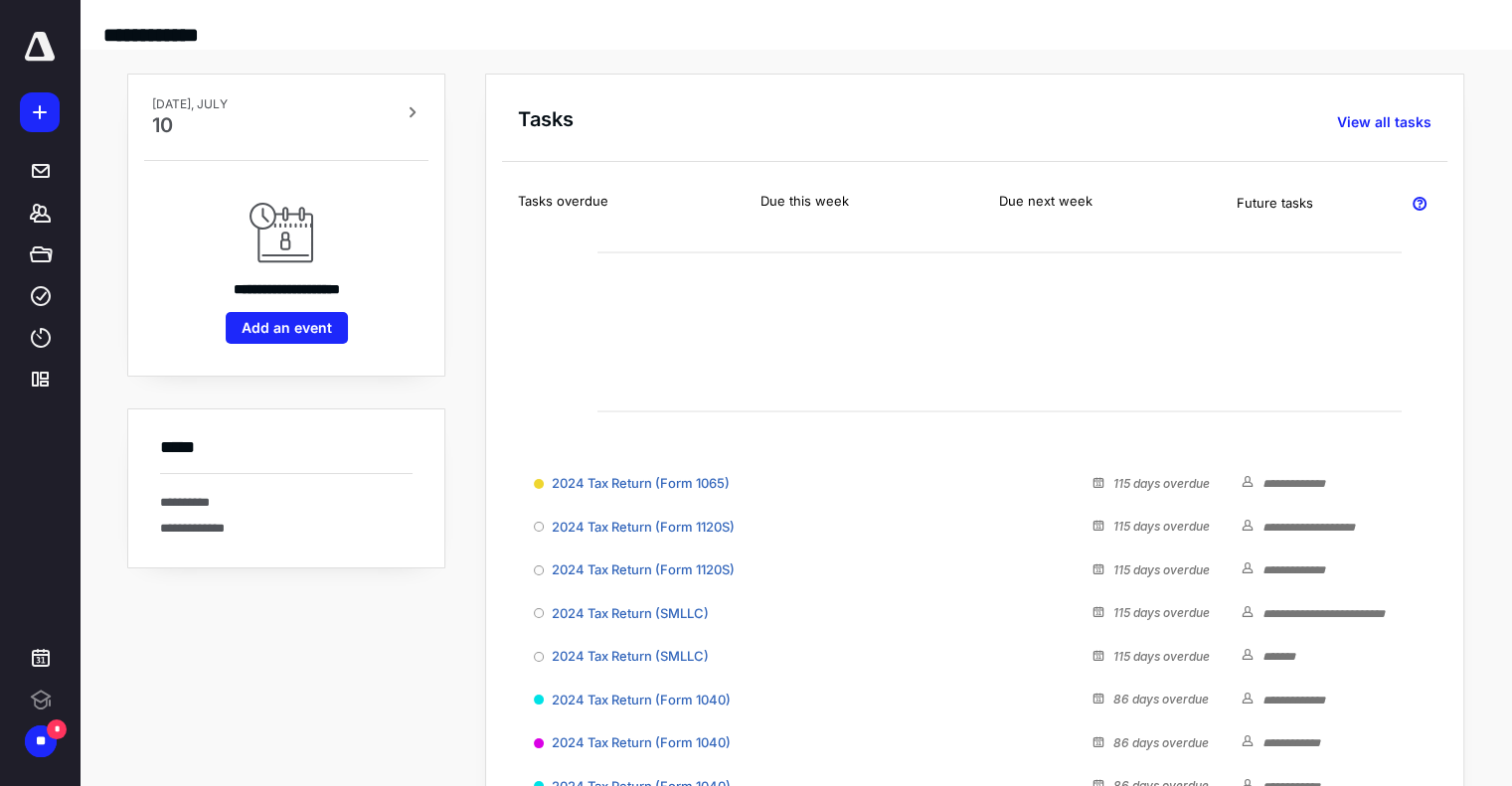 click at bounding box center (40, 47) 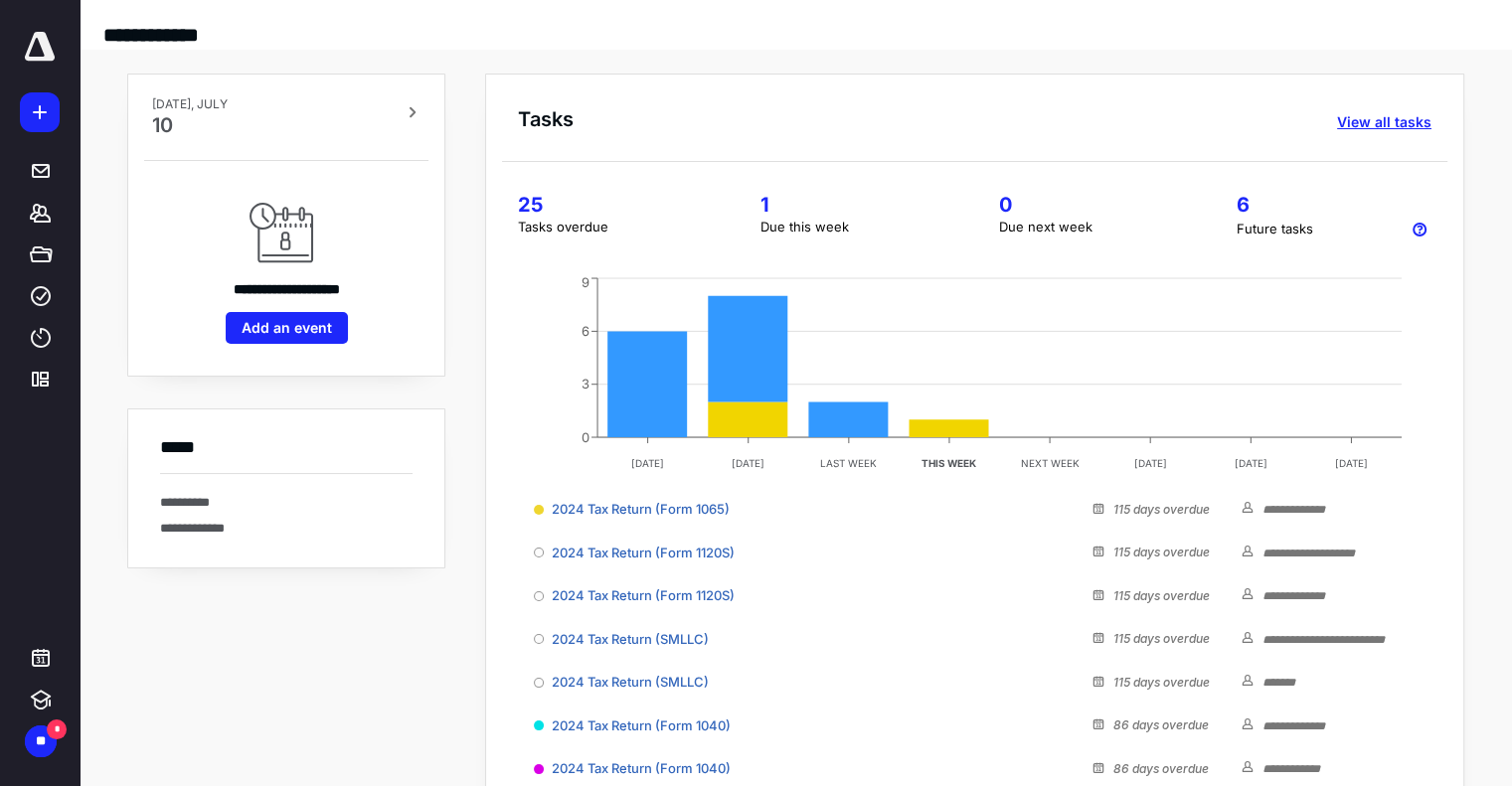 click on "View all tasks" at bounding box center [1384, 122] 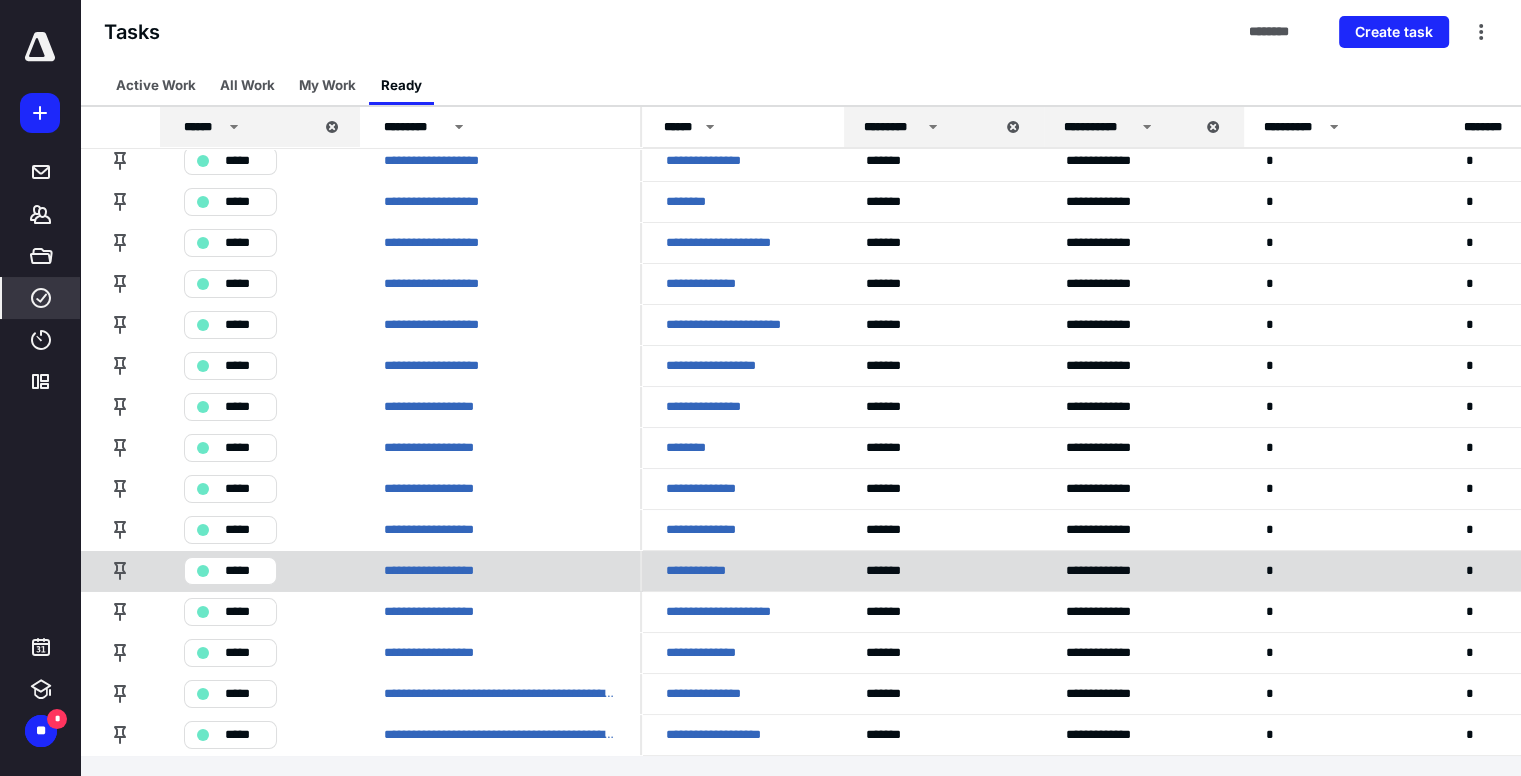 scroll, scrollTop: 0, scrollLeft: 0, axis: both 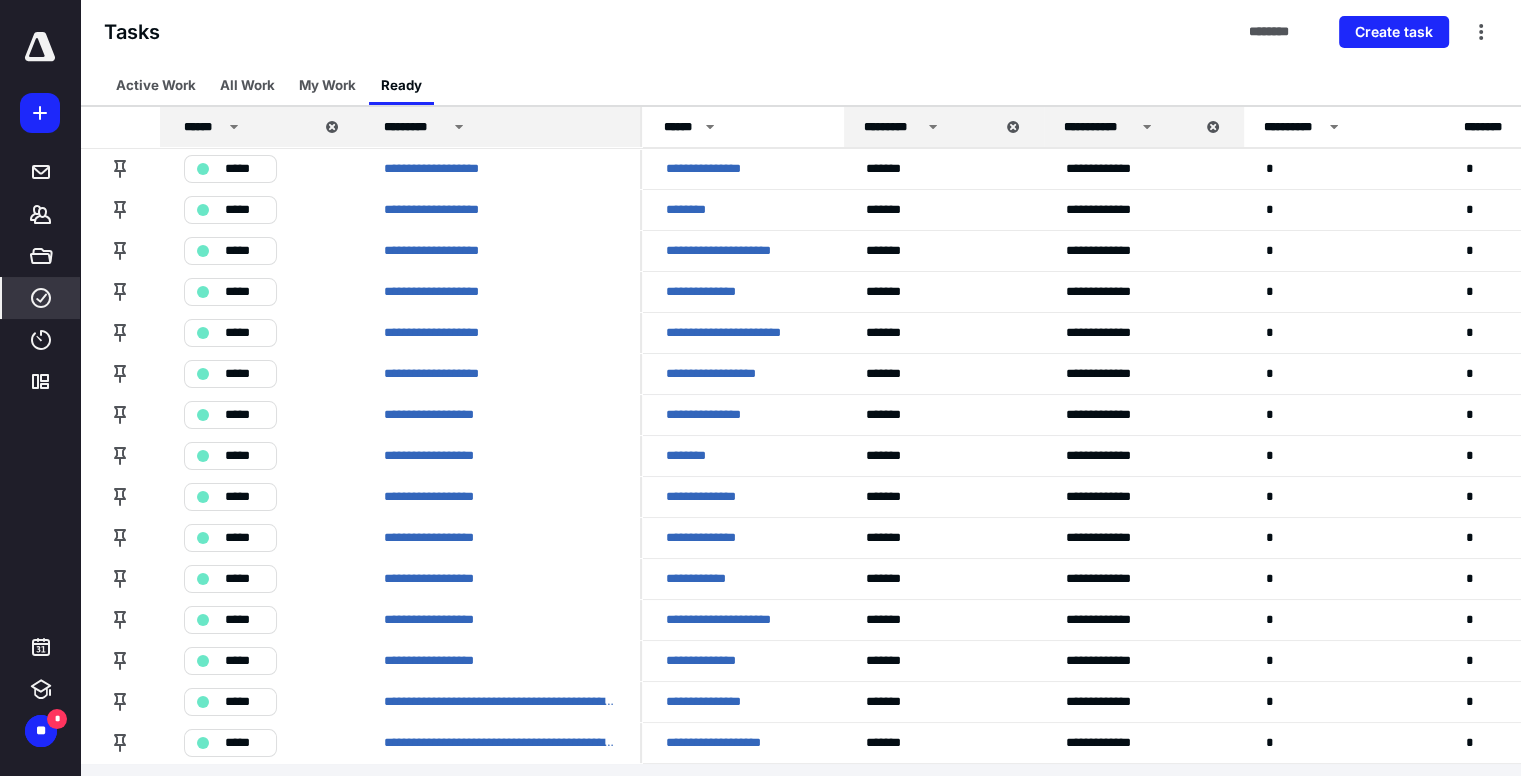 click on "*********" at bounding box center [503, 127] 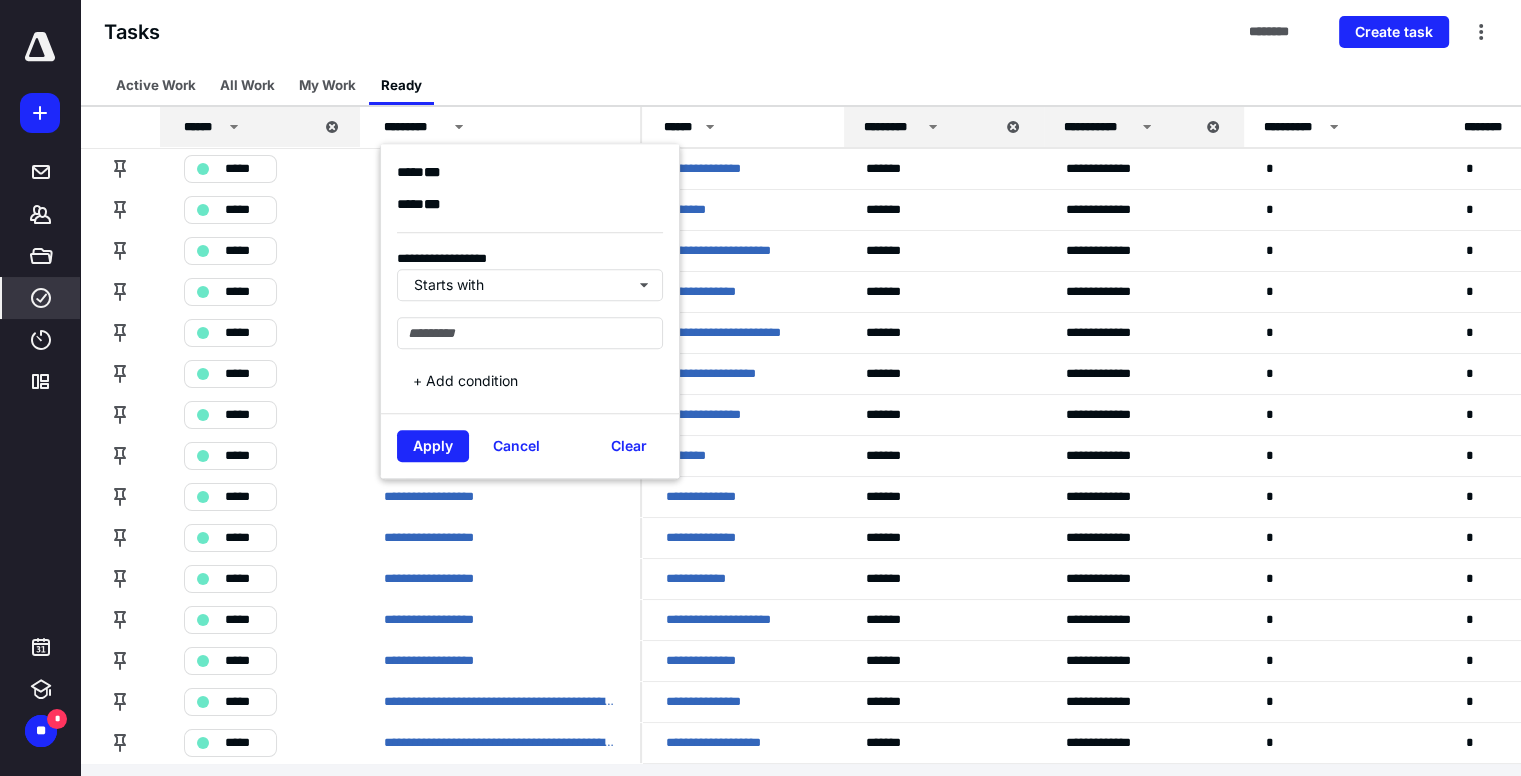click on "Active Work All Work My Work Ready" at bounding box center [800, 85] 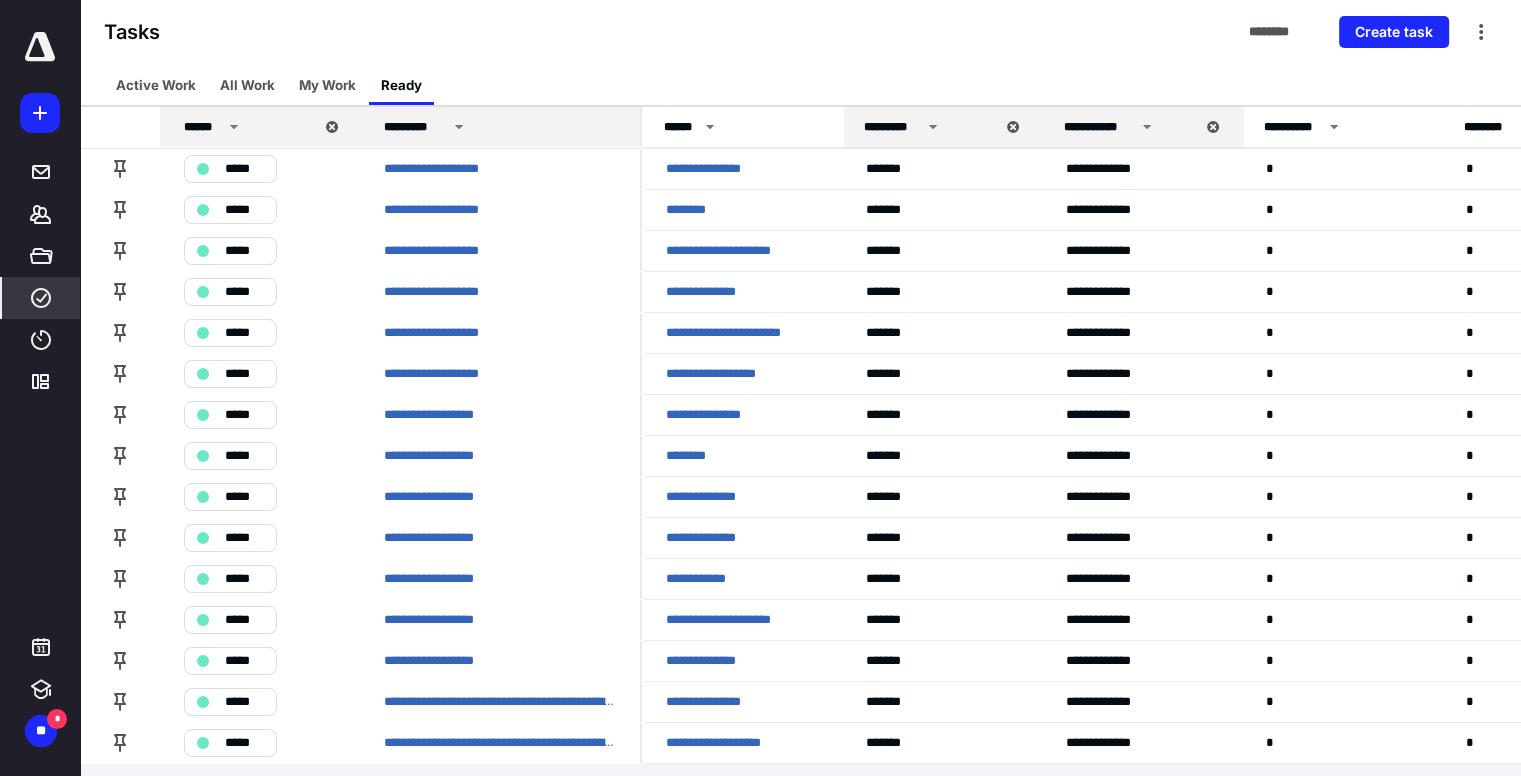 click on "*********" at bounding box center [415, 127] 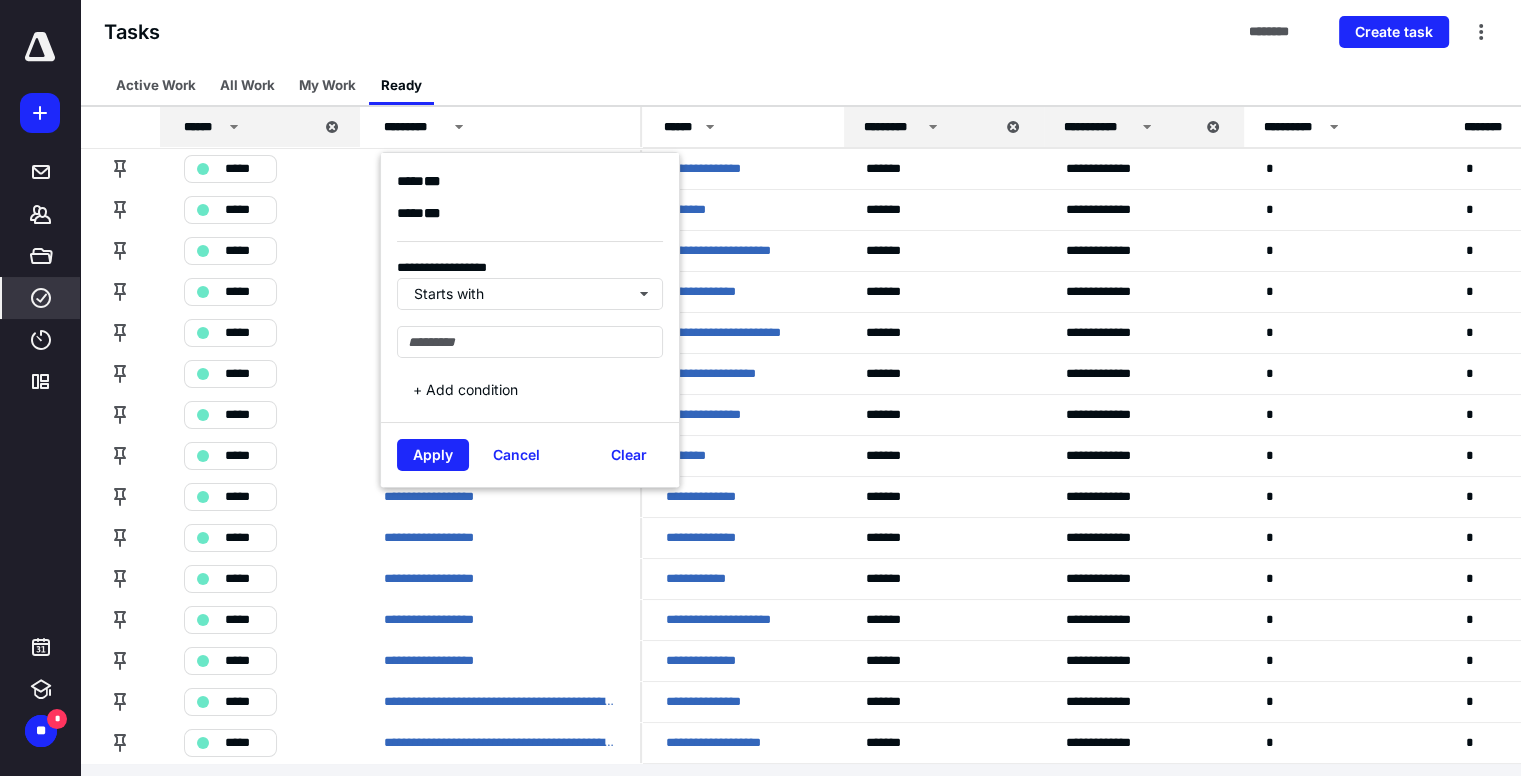 scroll, scrollTop: 8, scrollLeft: 0, axis: vertical 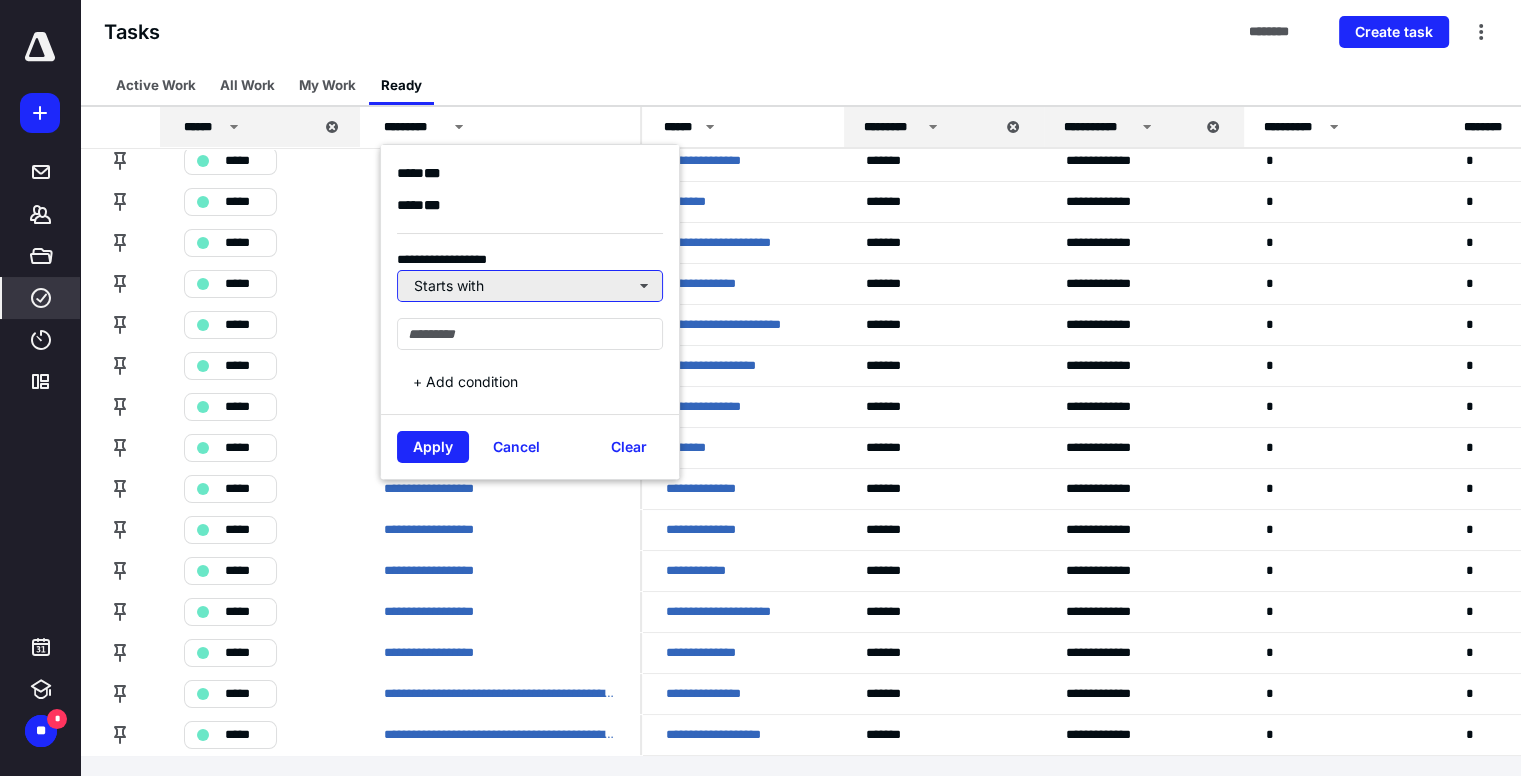 click on "Starts with" at bounding box center (530, 286) 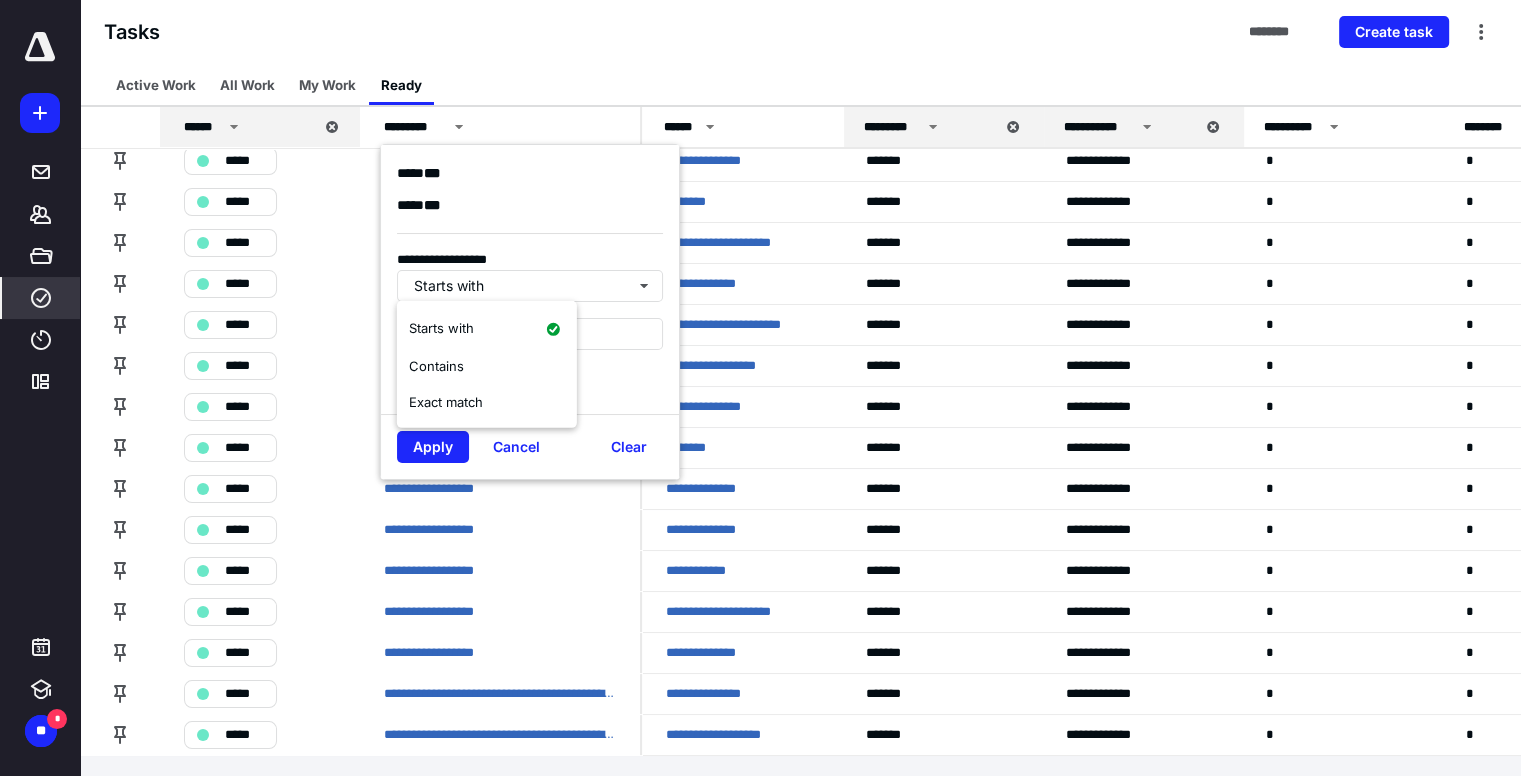 click on "**********" at bounding box center [538, 324] 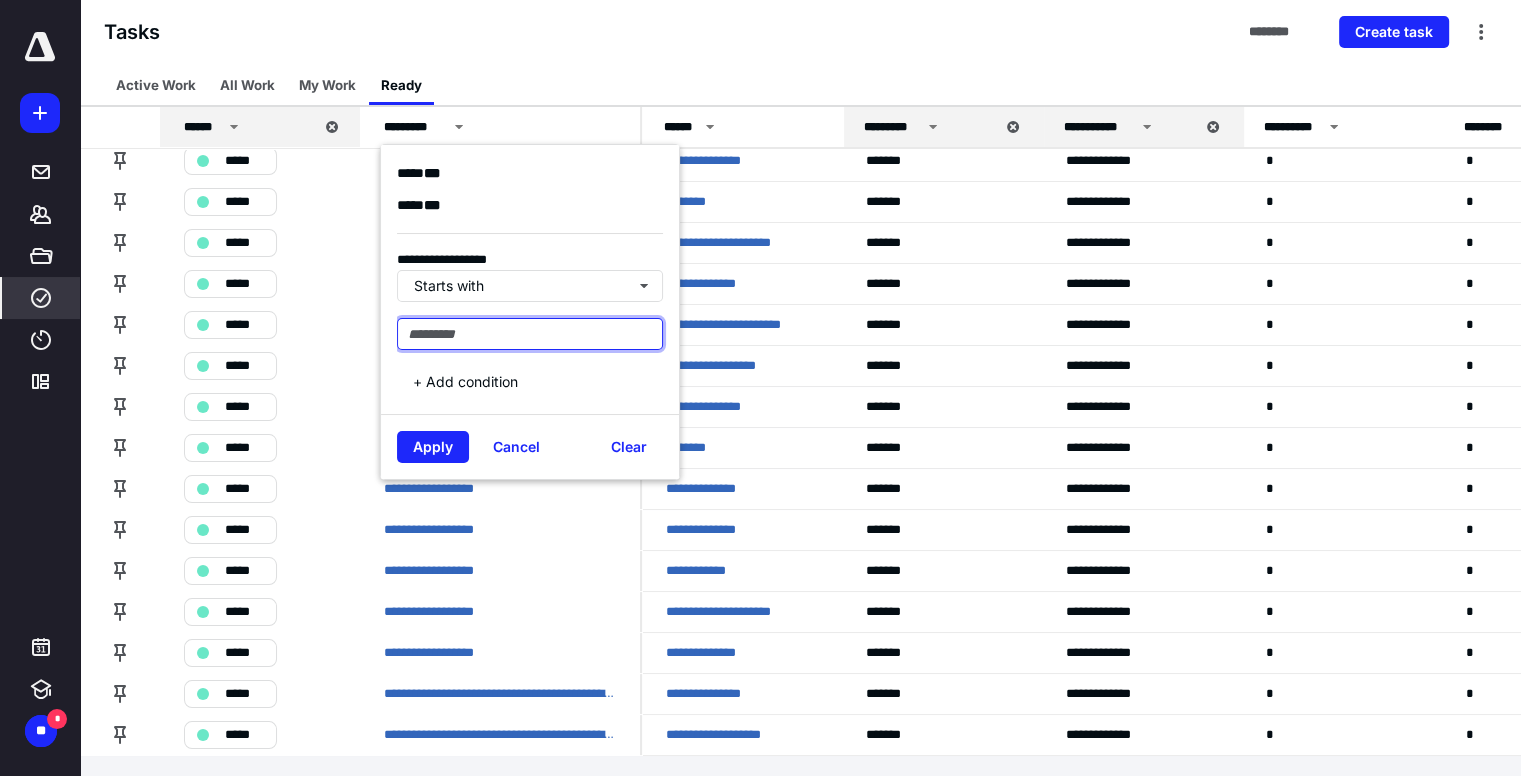 click at bounding box center [530, 334] 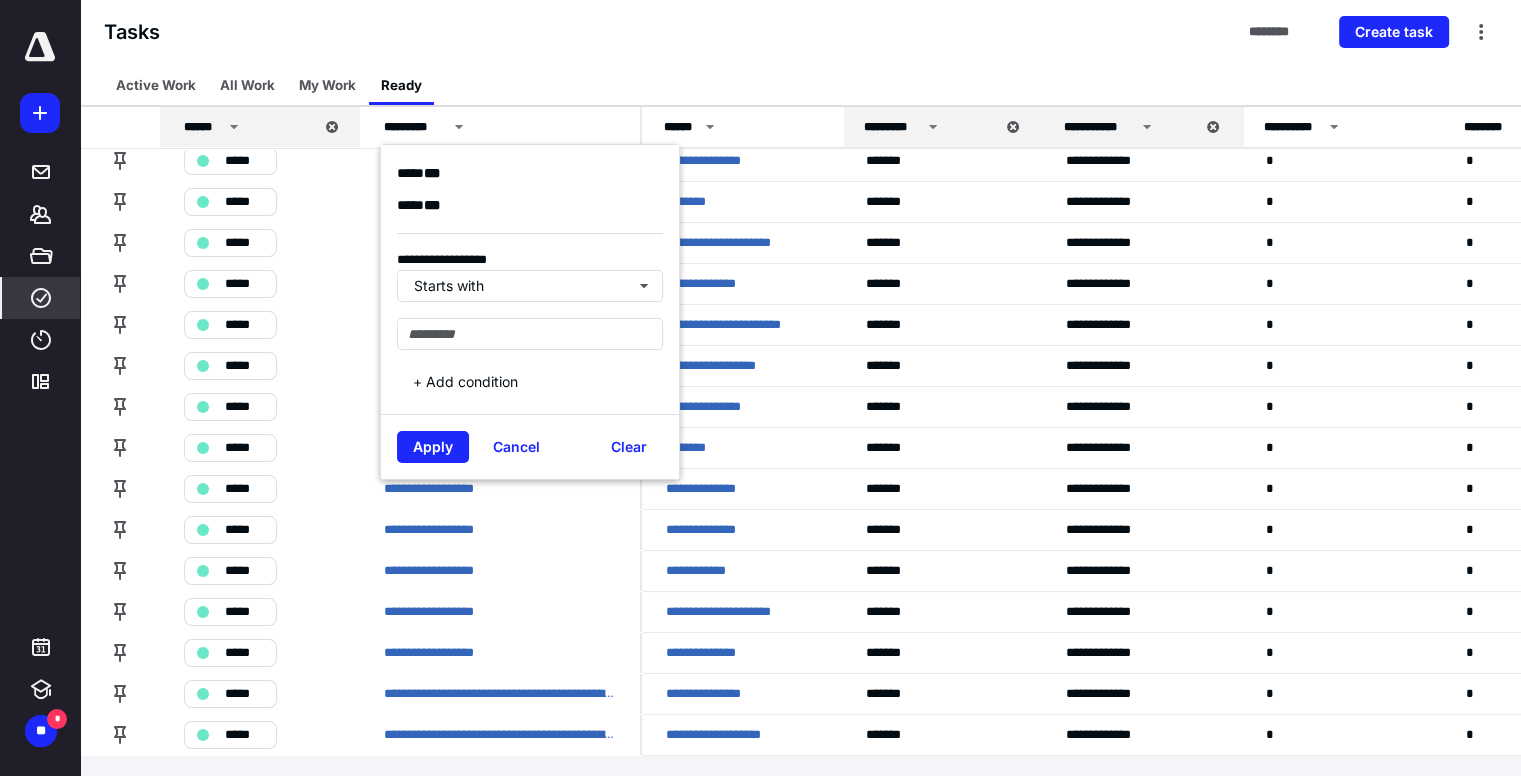 click on "Tasks ******** Create task" at bounding box center [800, 32] 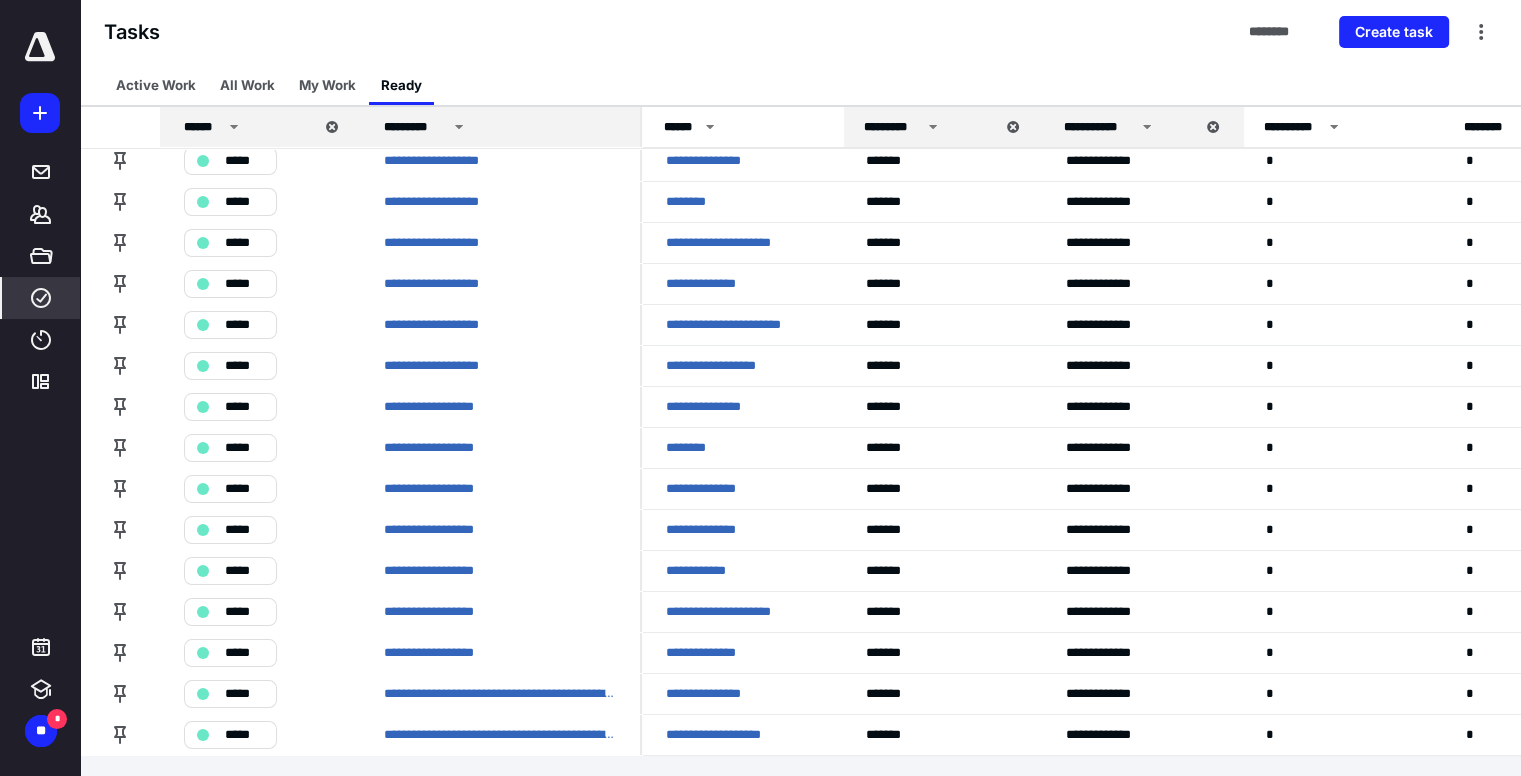 click 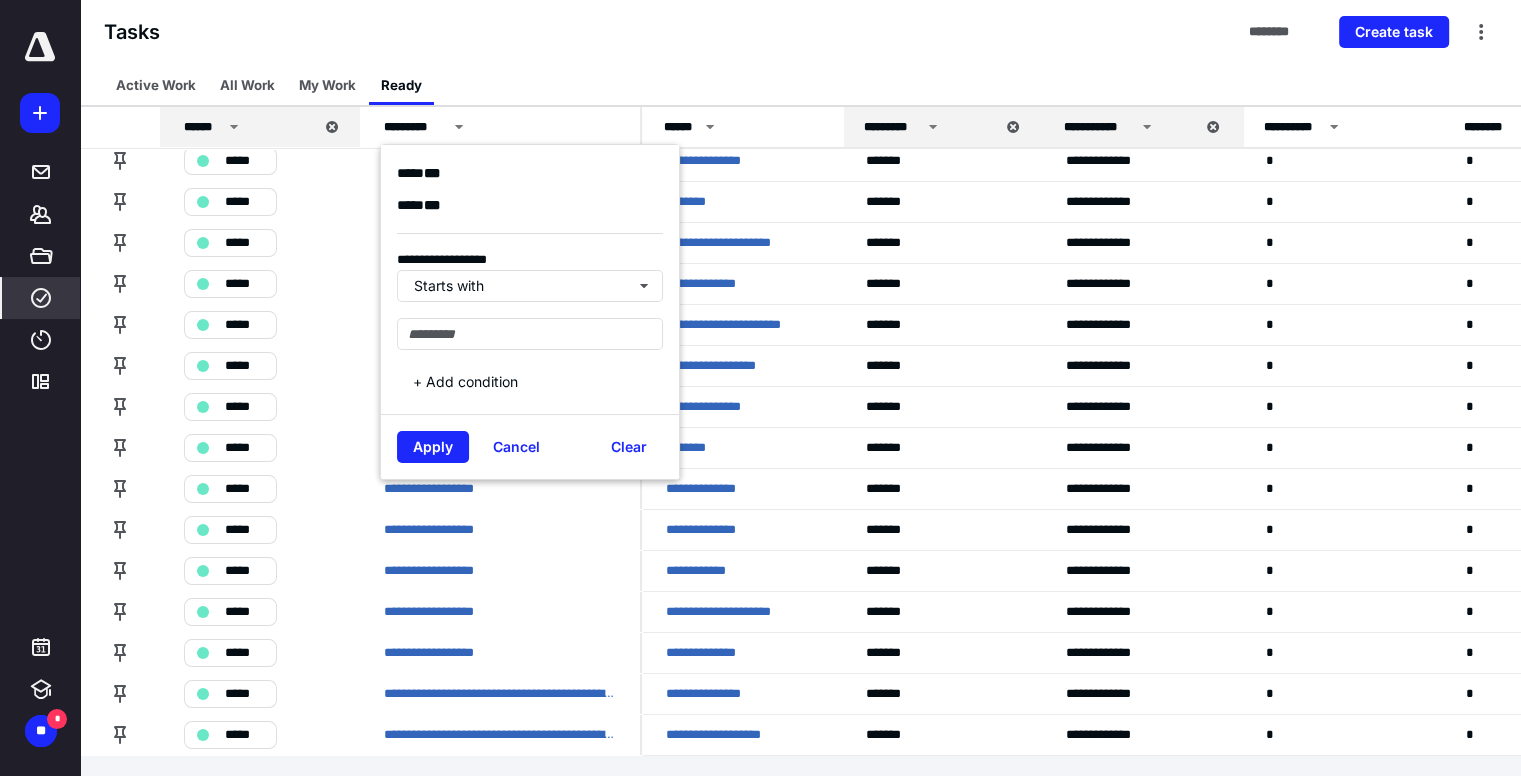 click on "Active Work All Work My Work Ready" at bounding box center [800, 85] 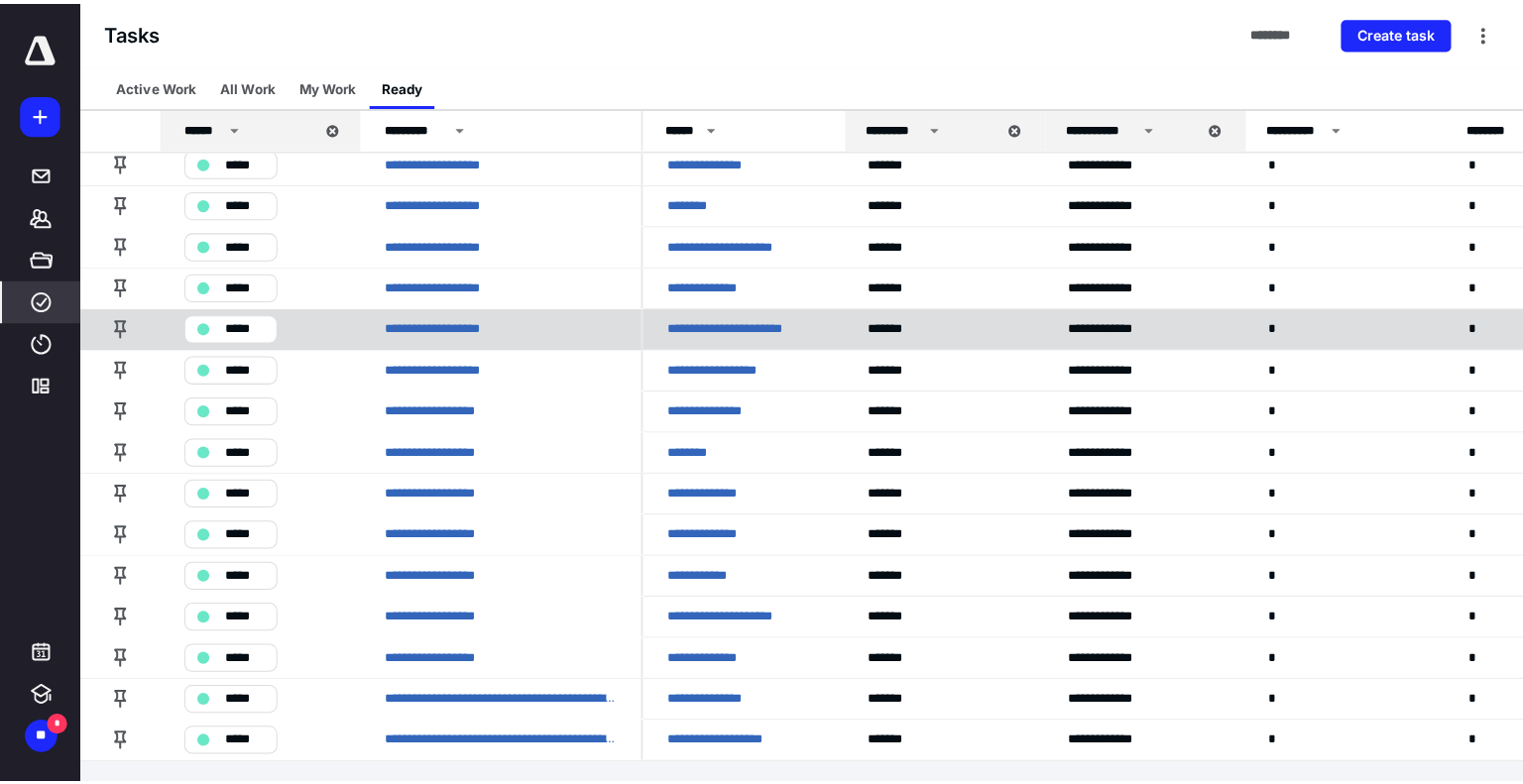 scroll, scrollTop: 0, scrollLeft: 0, axis: both 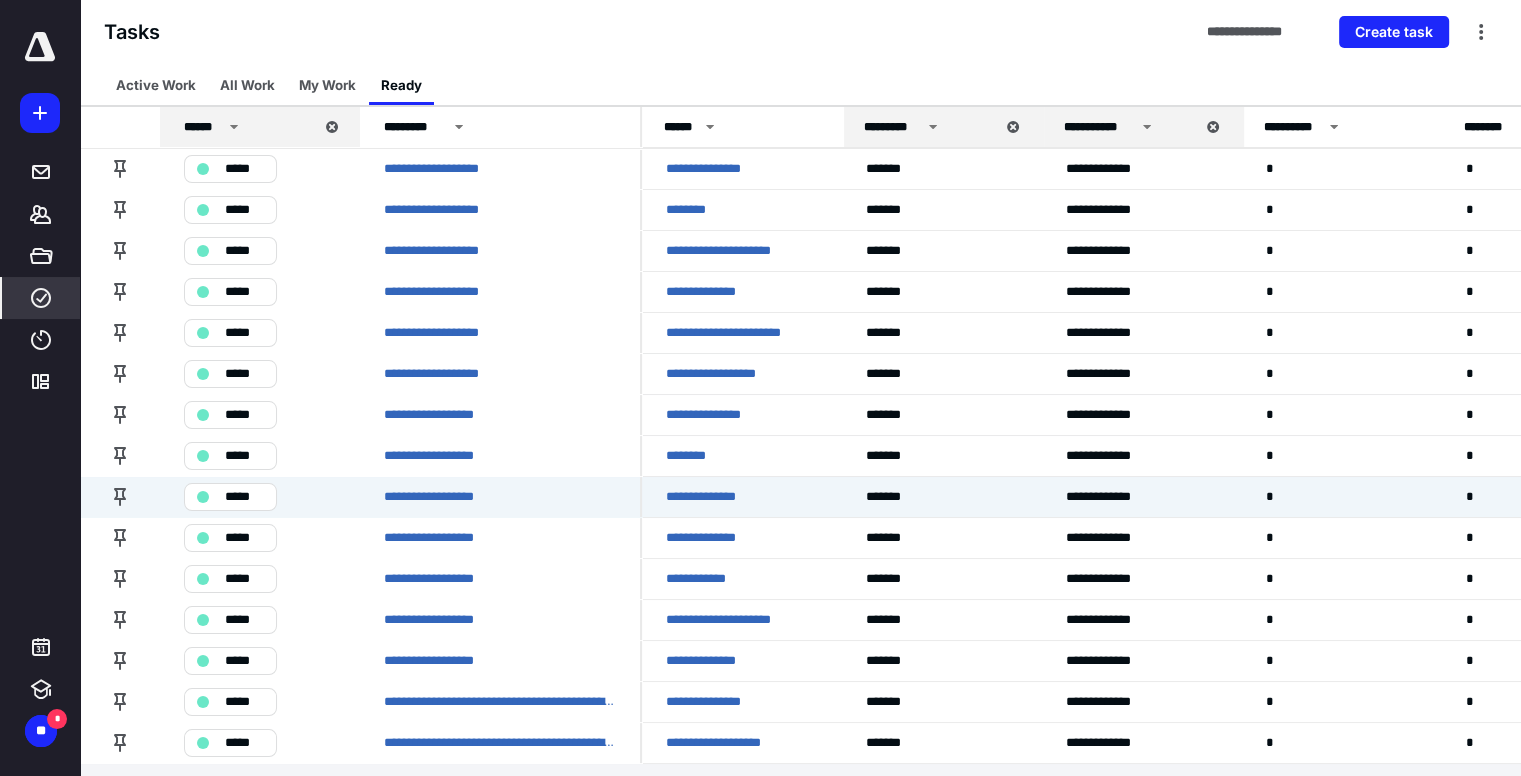 drag, startPoint x: 737, startPoint y: 495, endPoint x: 1113, endPoint y: -93, distance: 697.9398 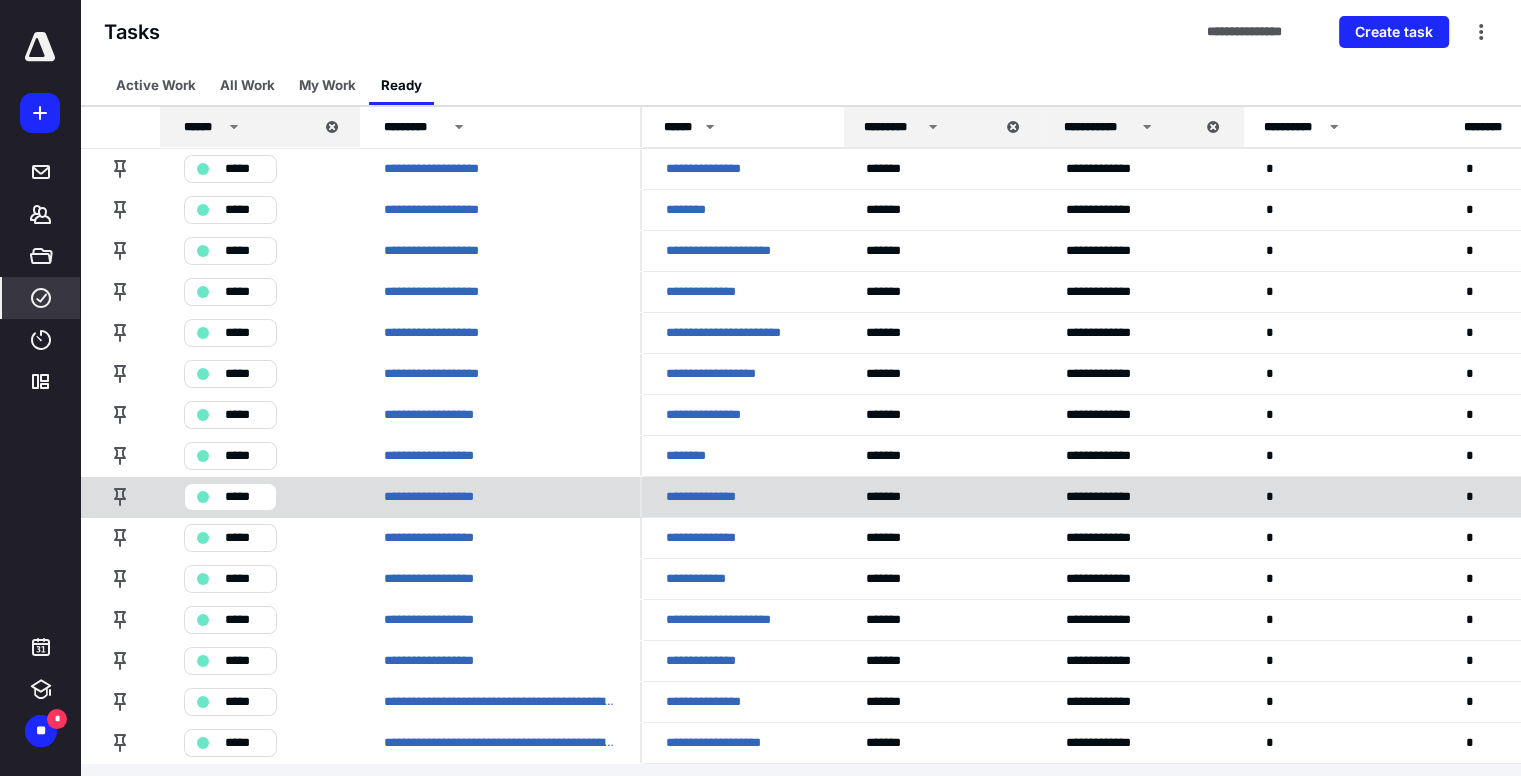 click on "**********" at bounding box center [708, 497] 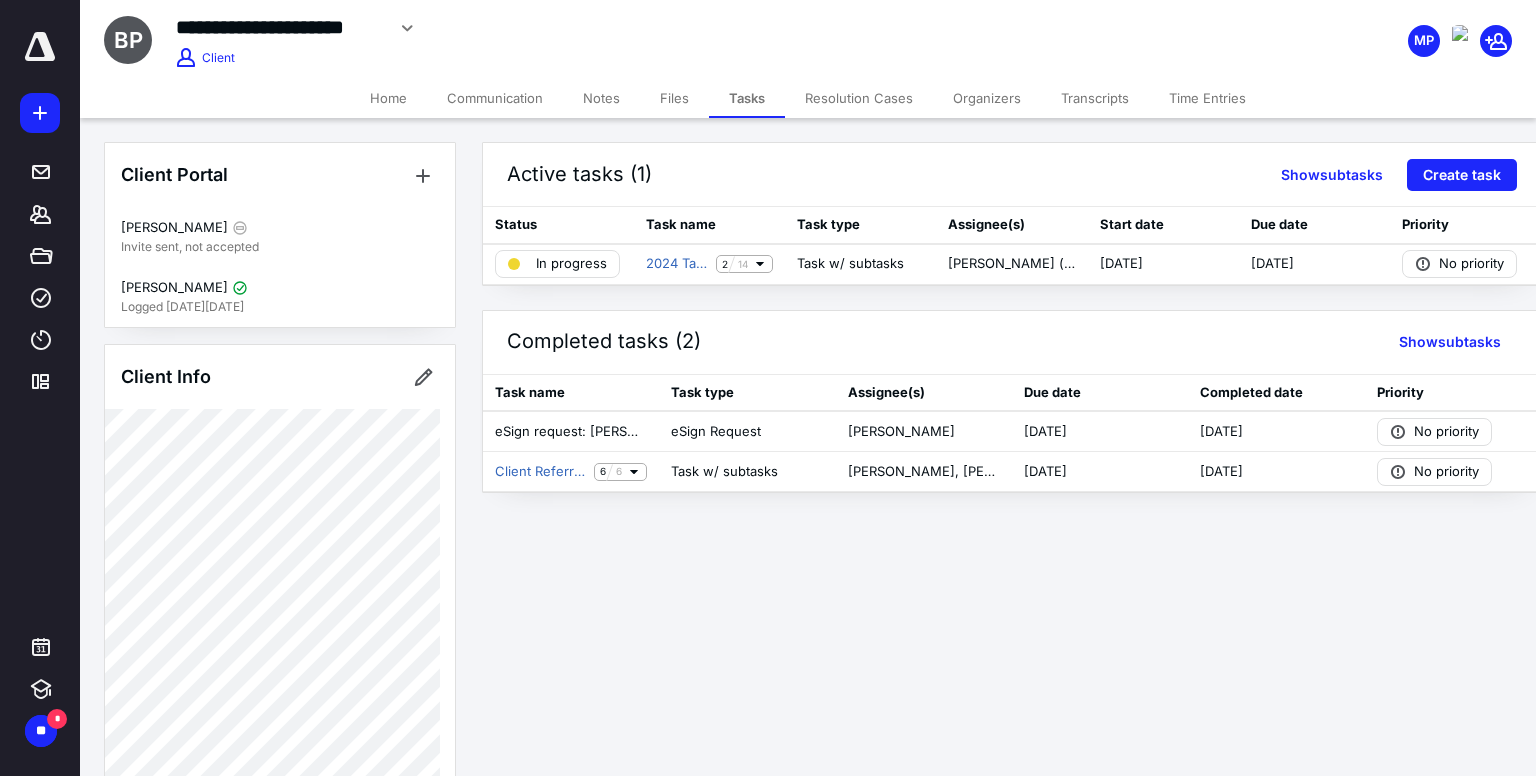 click on "Notes" at bounding box center (601, 98) 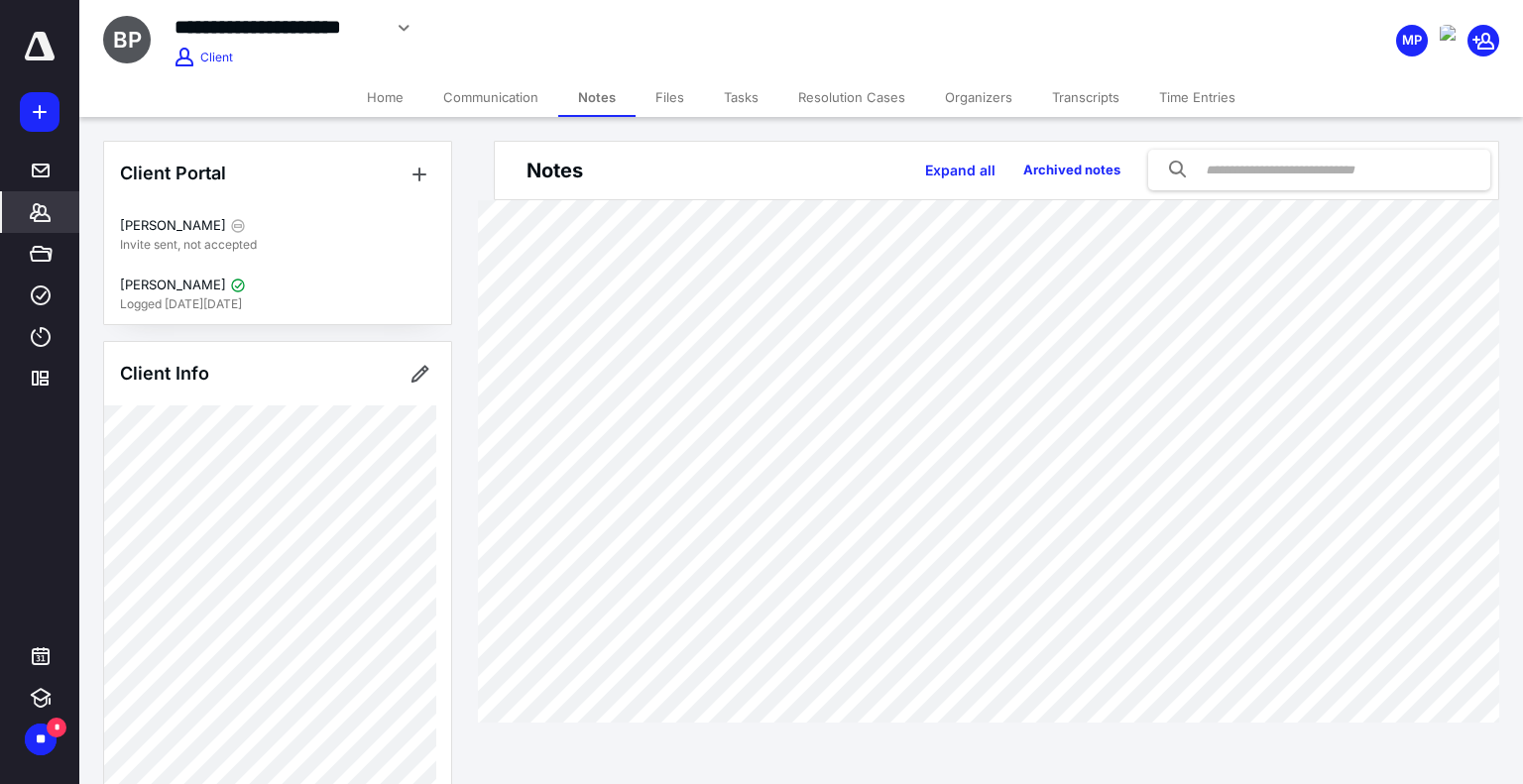 click on "Files" at bounding box center (669, 97) 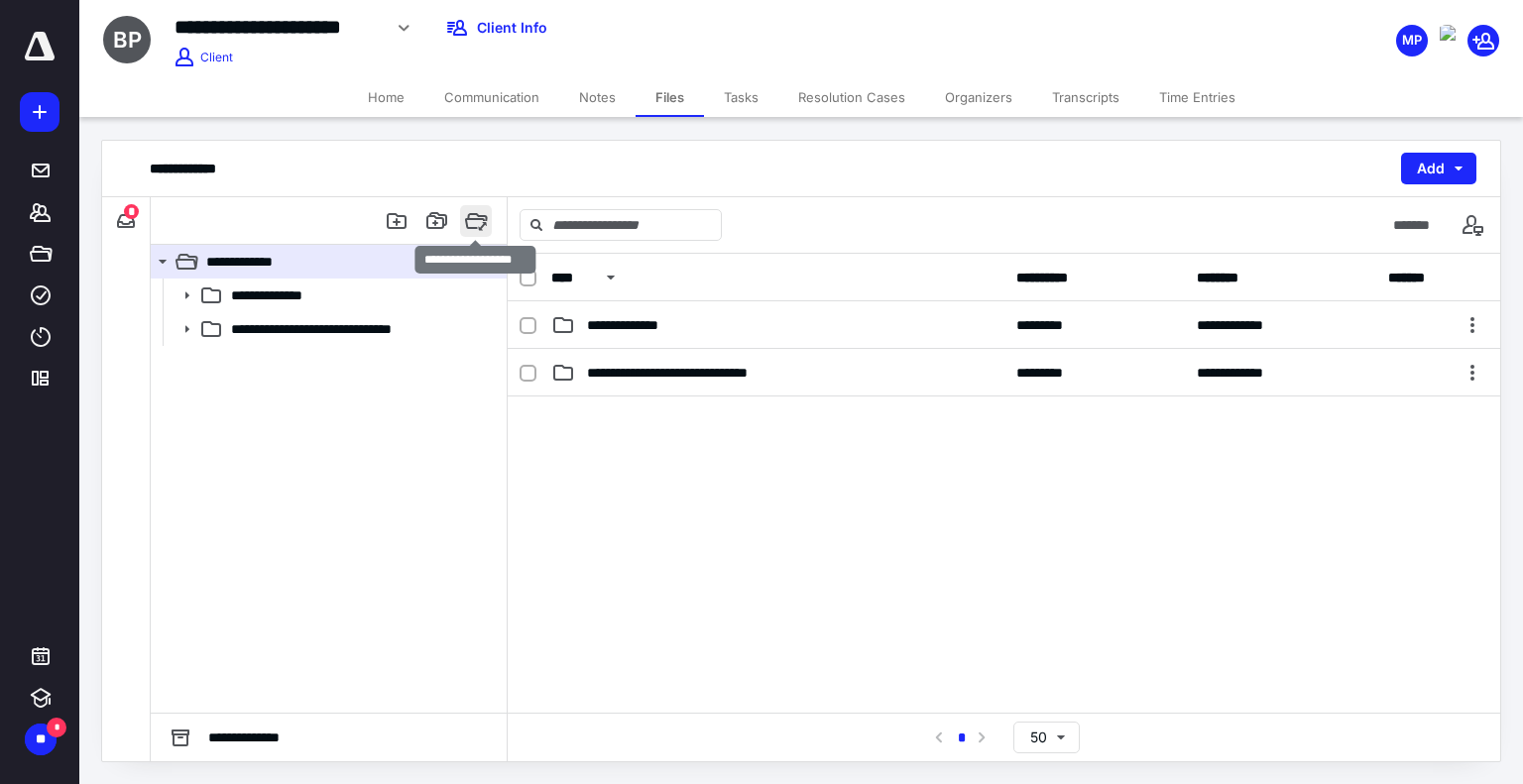 click at bounding box center [476, 221] 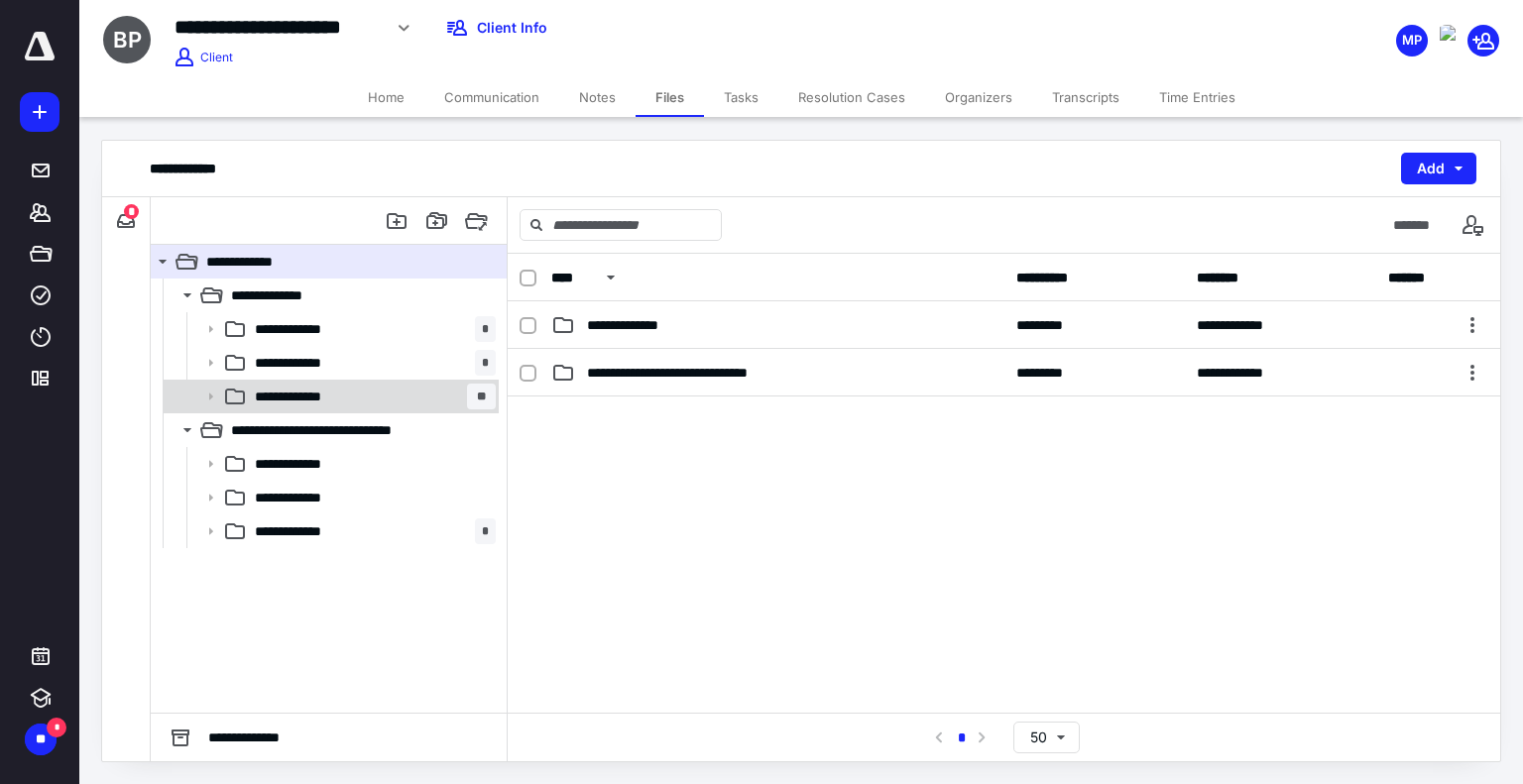 click on "**********" at bounding box center (371, 396) 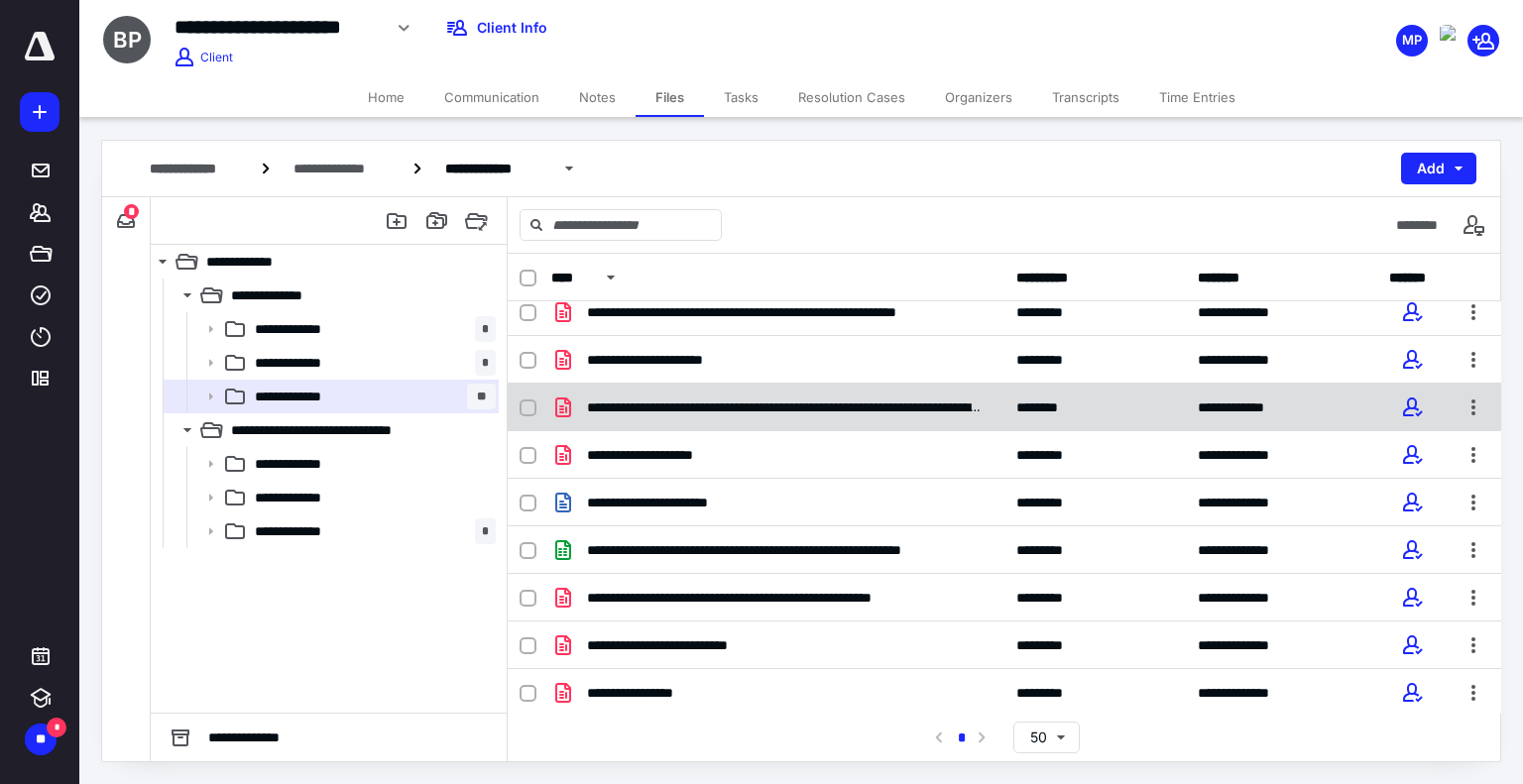 scroll, scrollTop: 0, scrollLeft: 0, axis: both 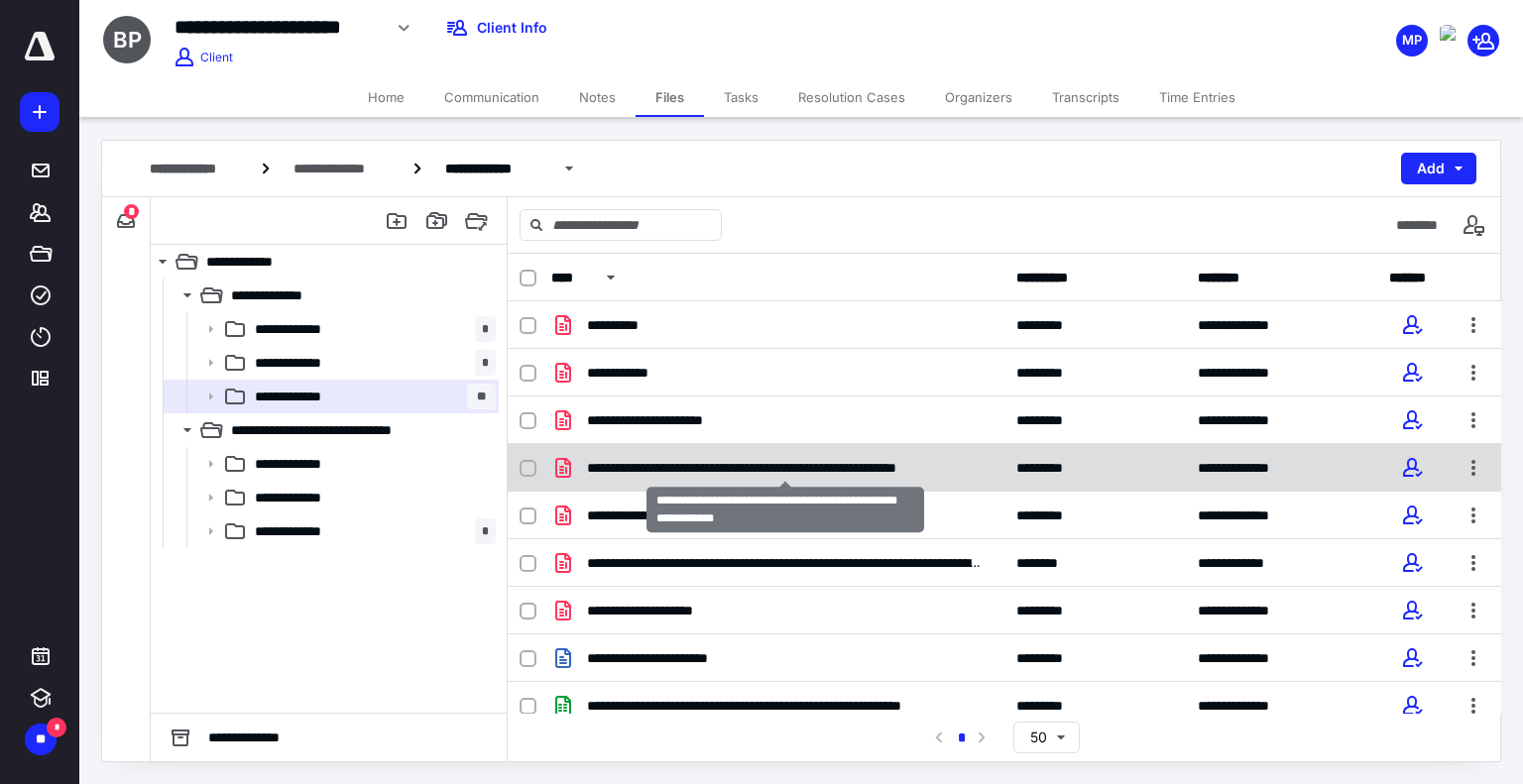 click on "**********" at bounding box center [785, 468] 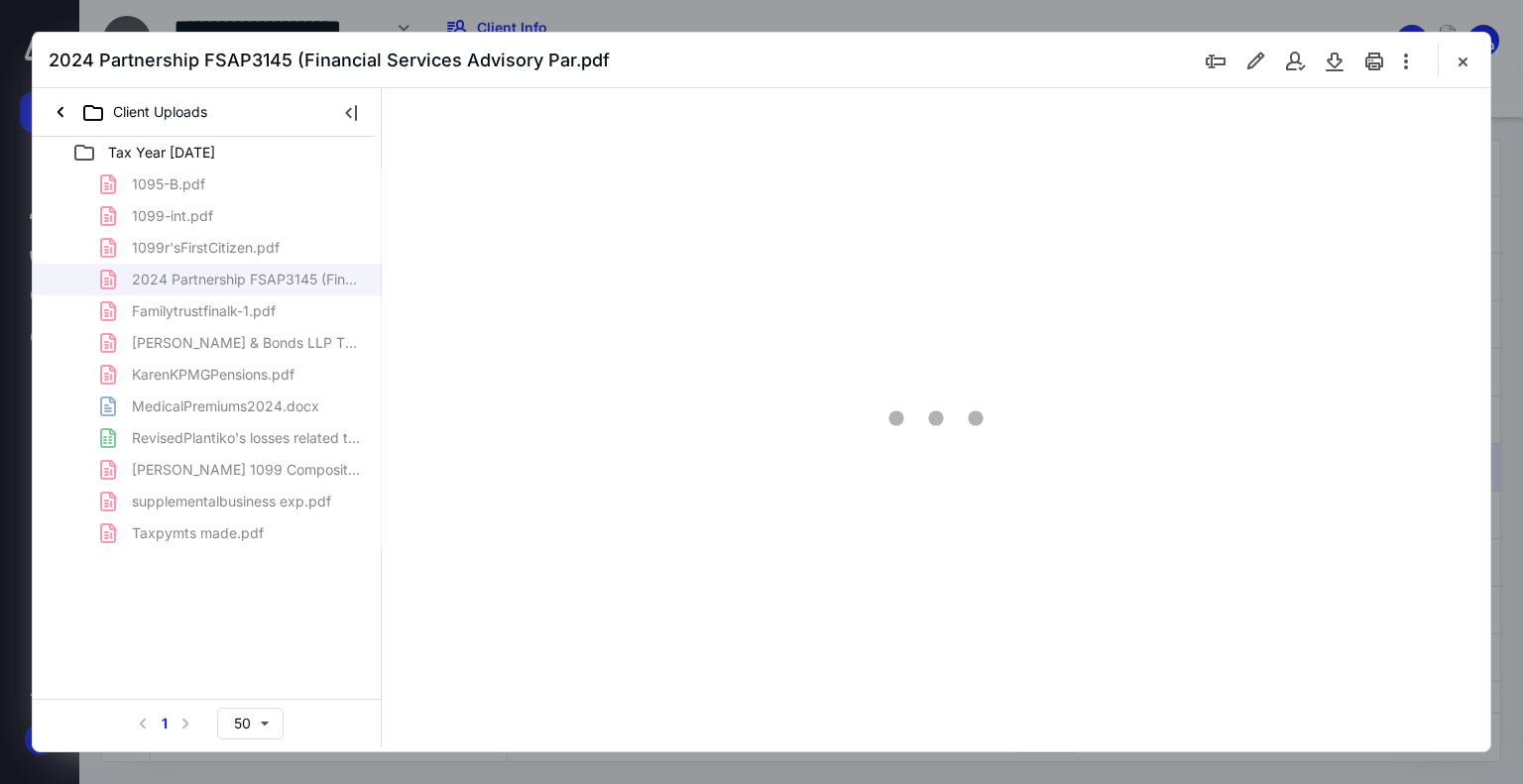 scroll, scrollTop: 0, scrollLeft: 0, axis: both 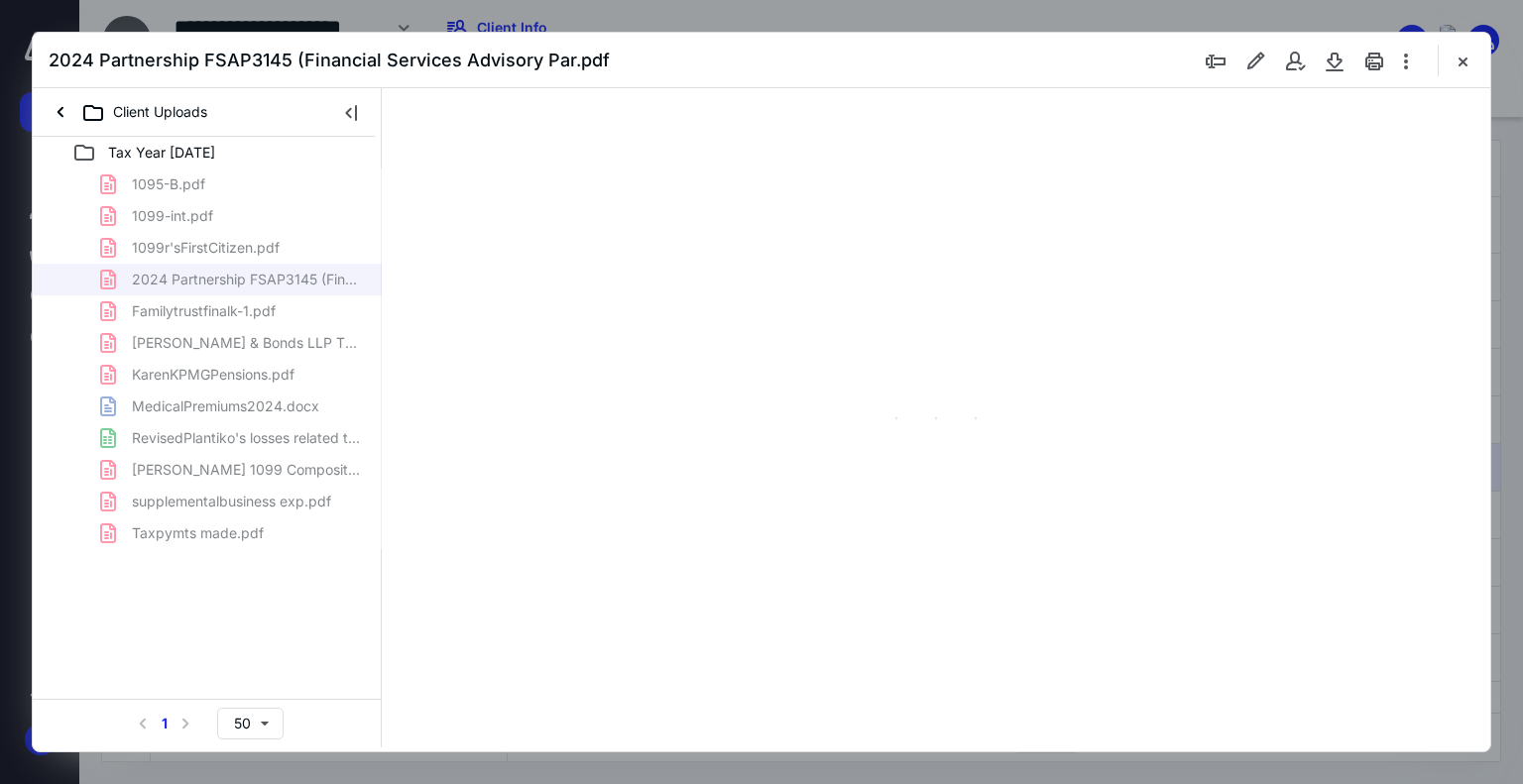 drag, startPoint x: 809, startPoint y: 368, endPoint x: 820, endPoint y: 365, distance: 11.401754 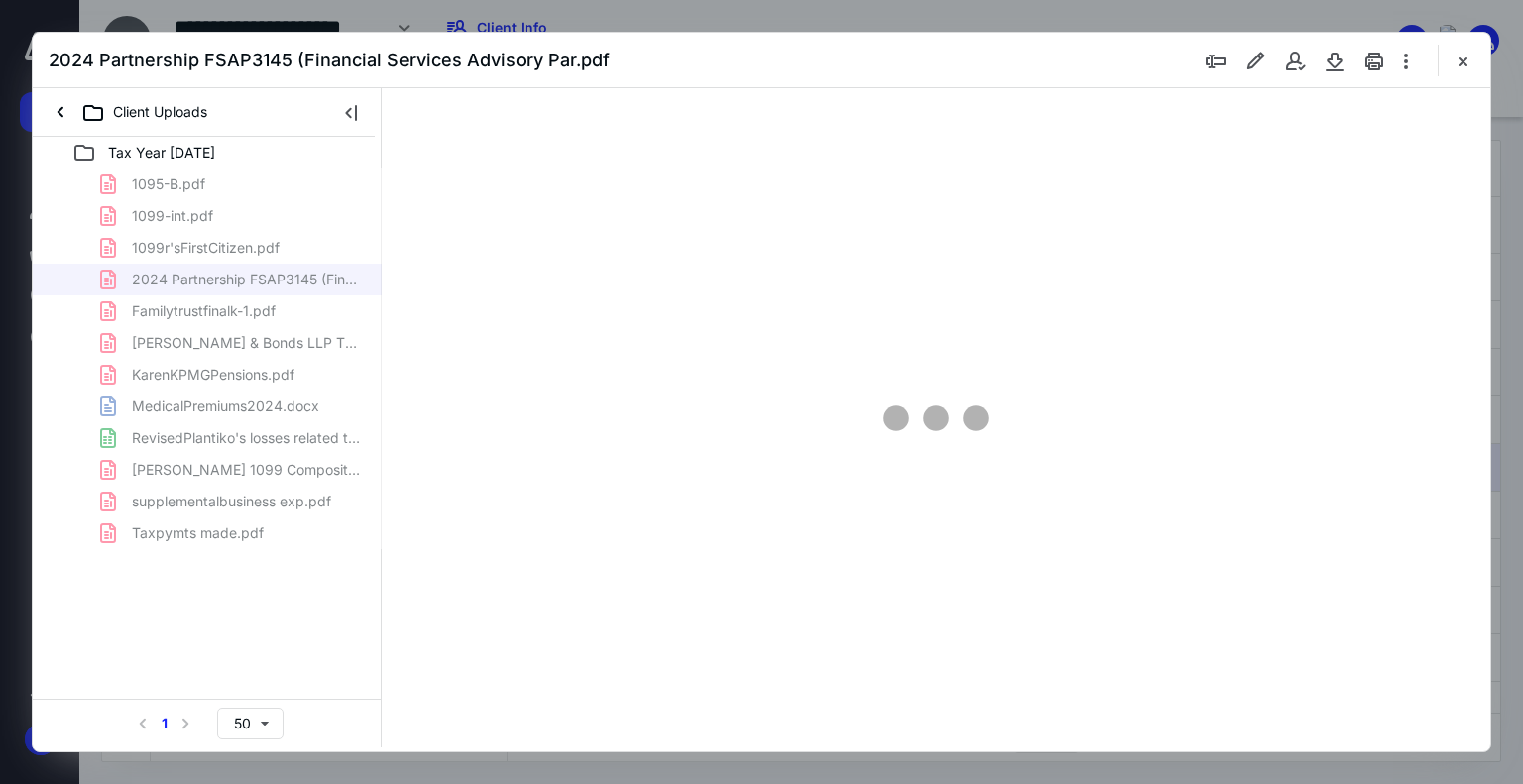click at bounding box center [936, 417] 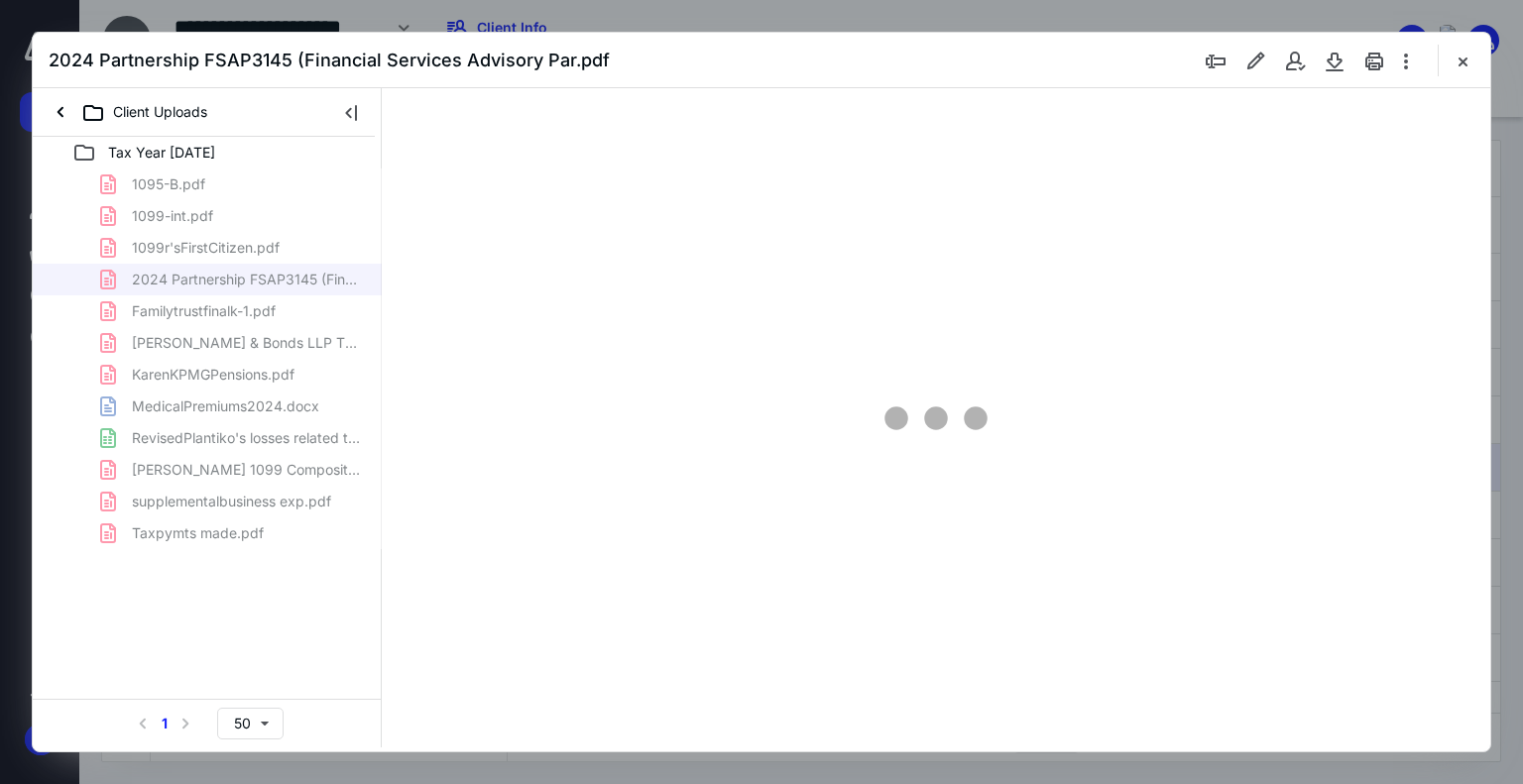 type on "74" 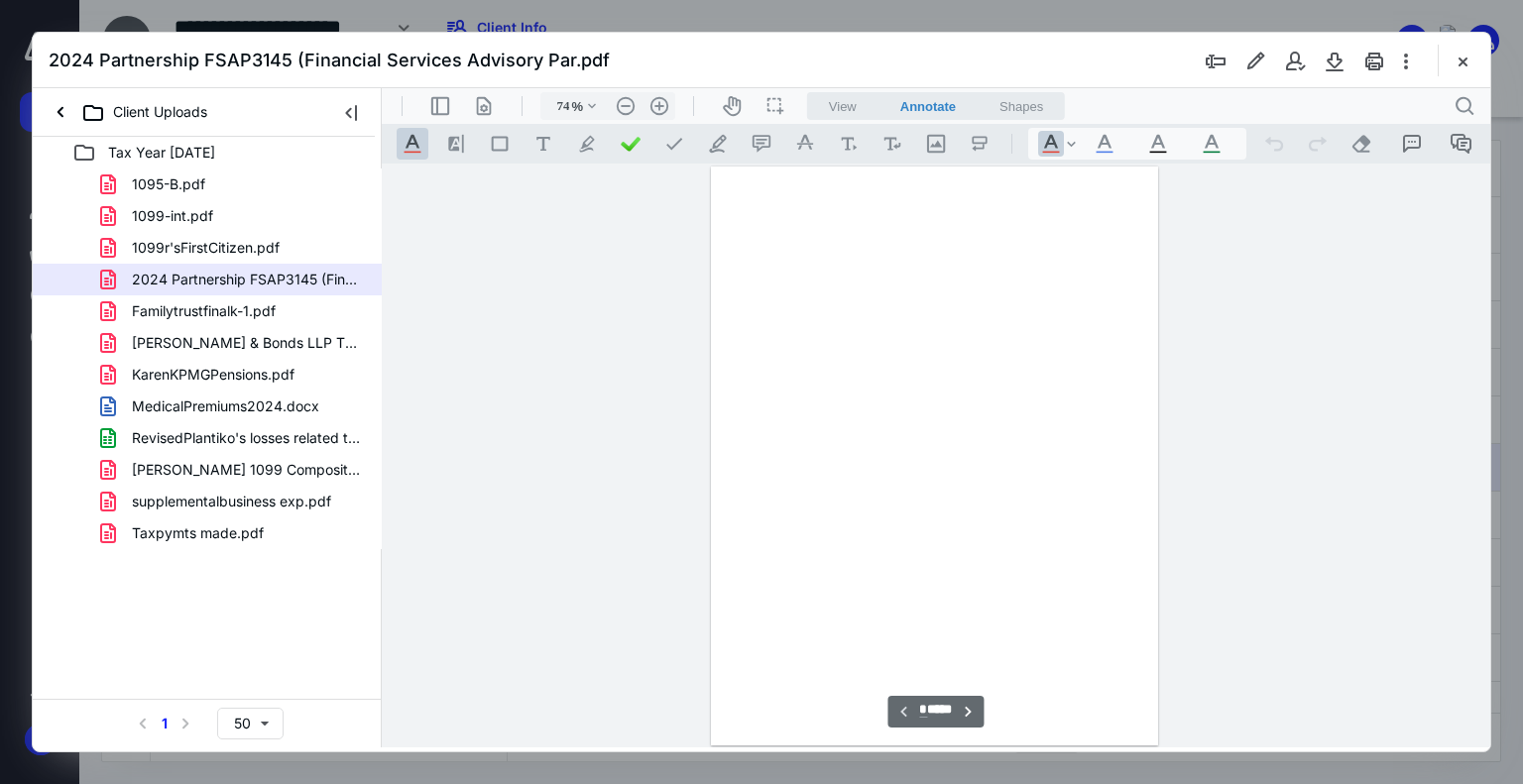 scroll, scrollTop: 78, scrollLeft: 0, axis: vertical 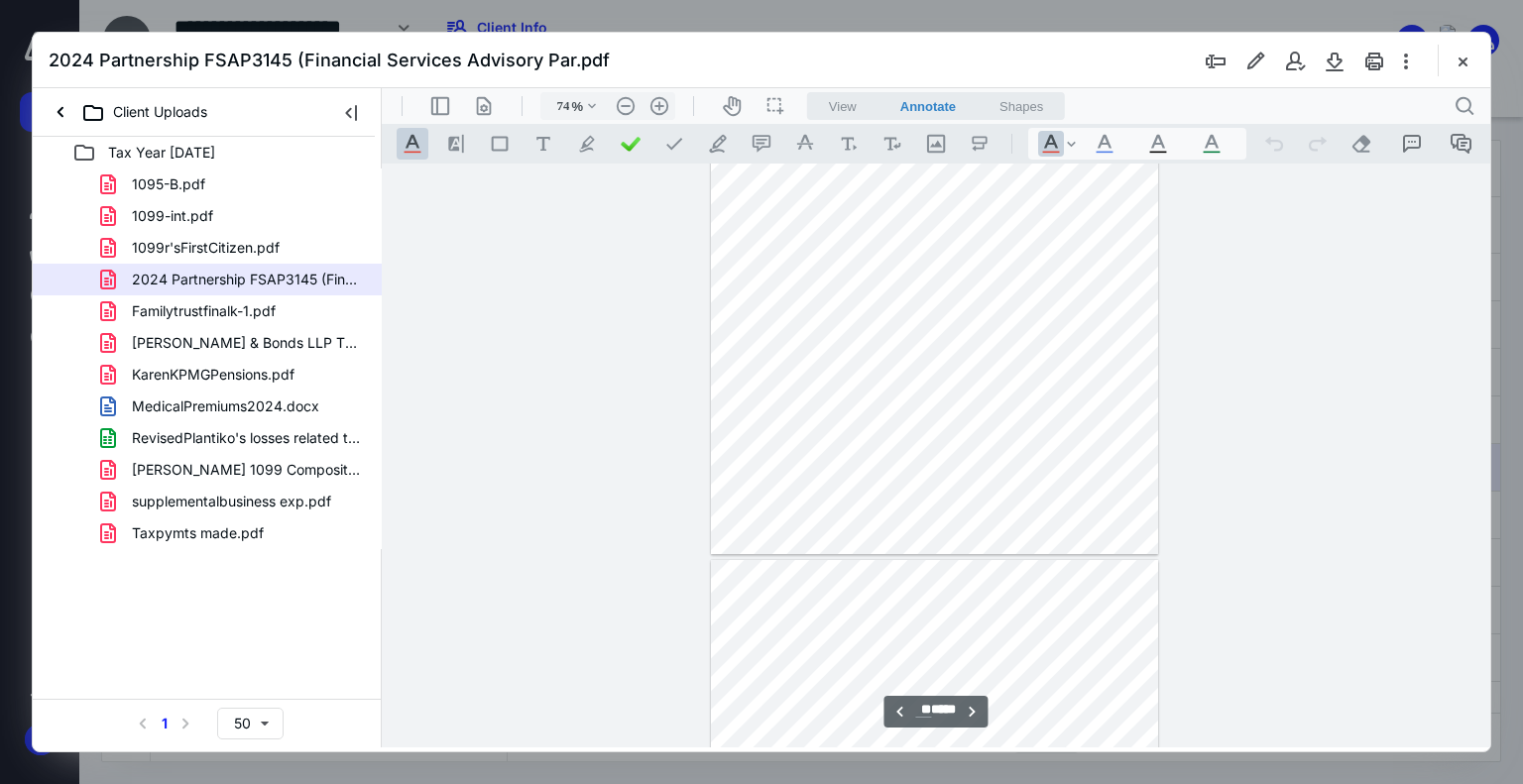 type on "**" 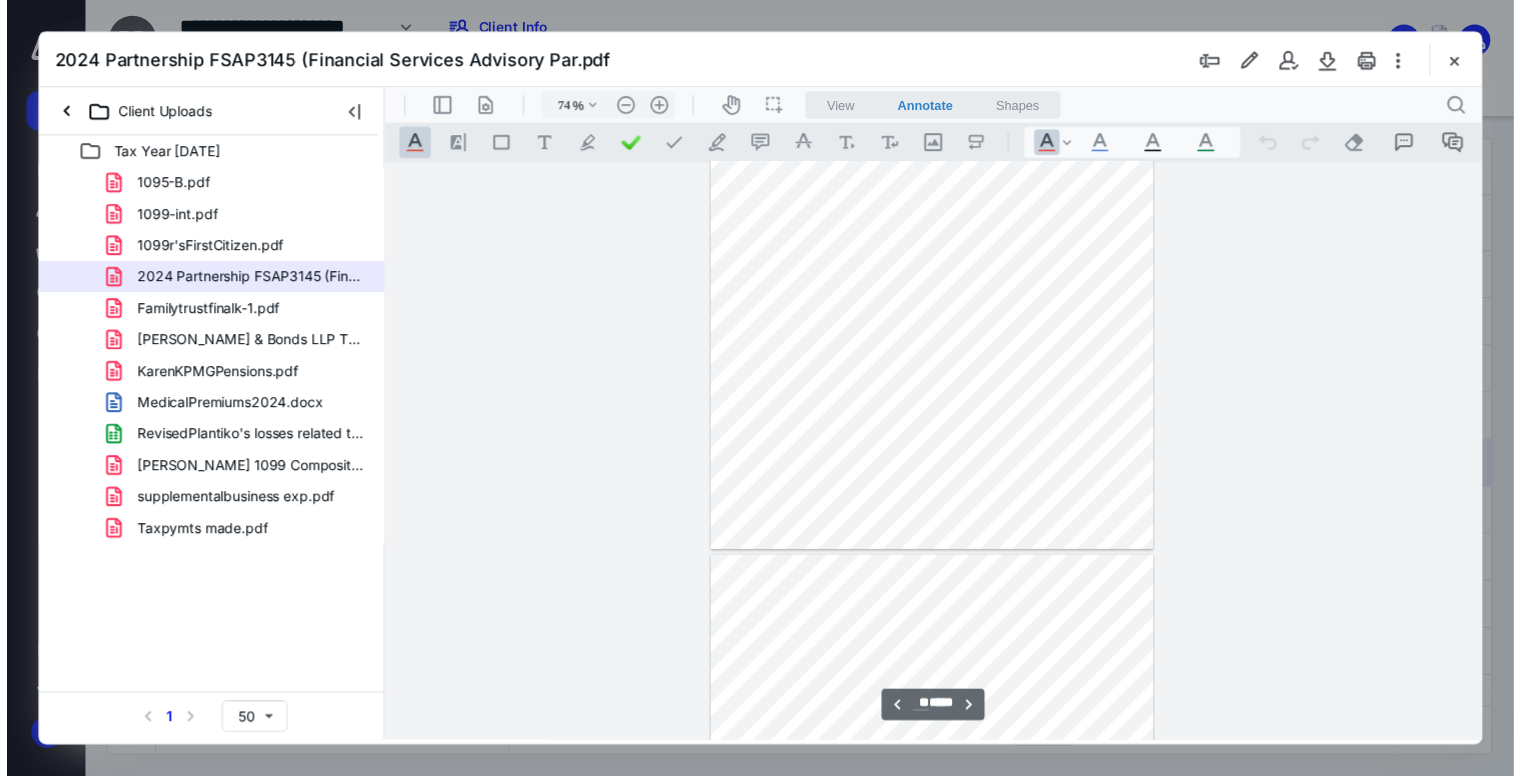 scroll, scrollTop: 9837, scrollLeft: 0, axis: vertical 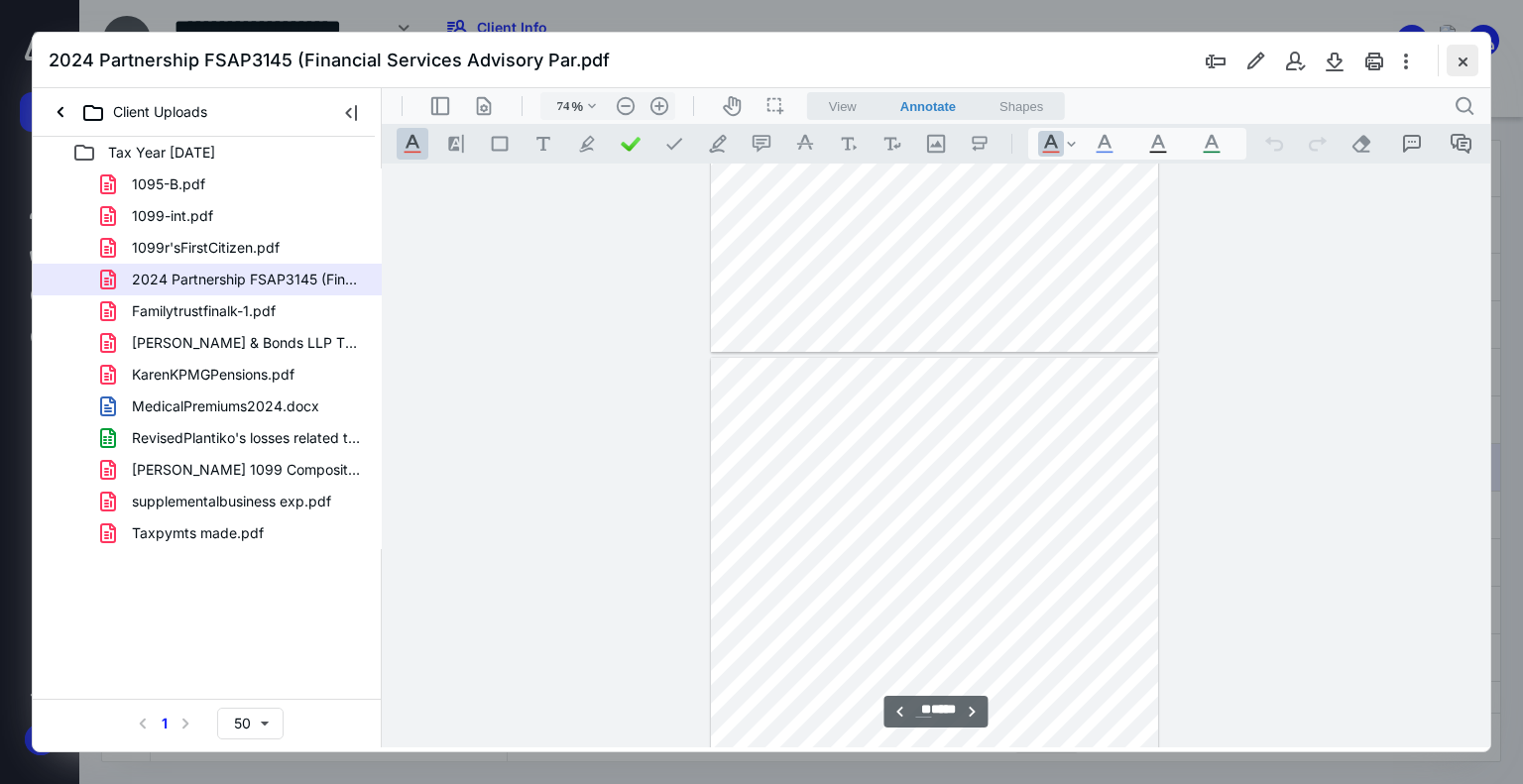click at bounding box center [1463, 60] 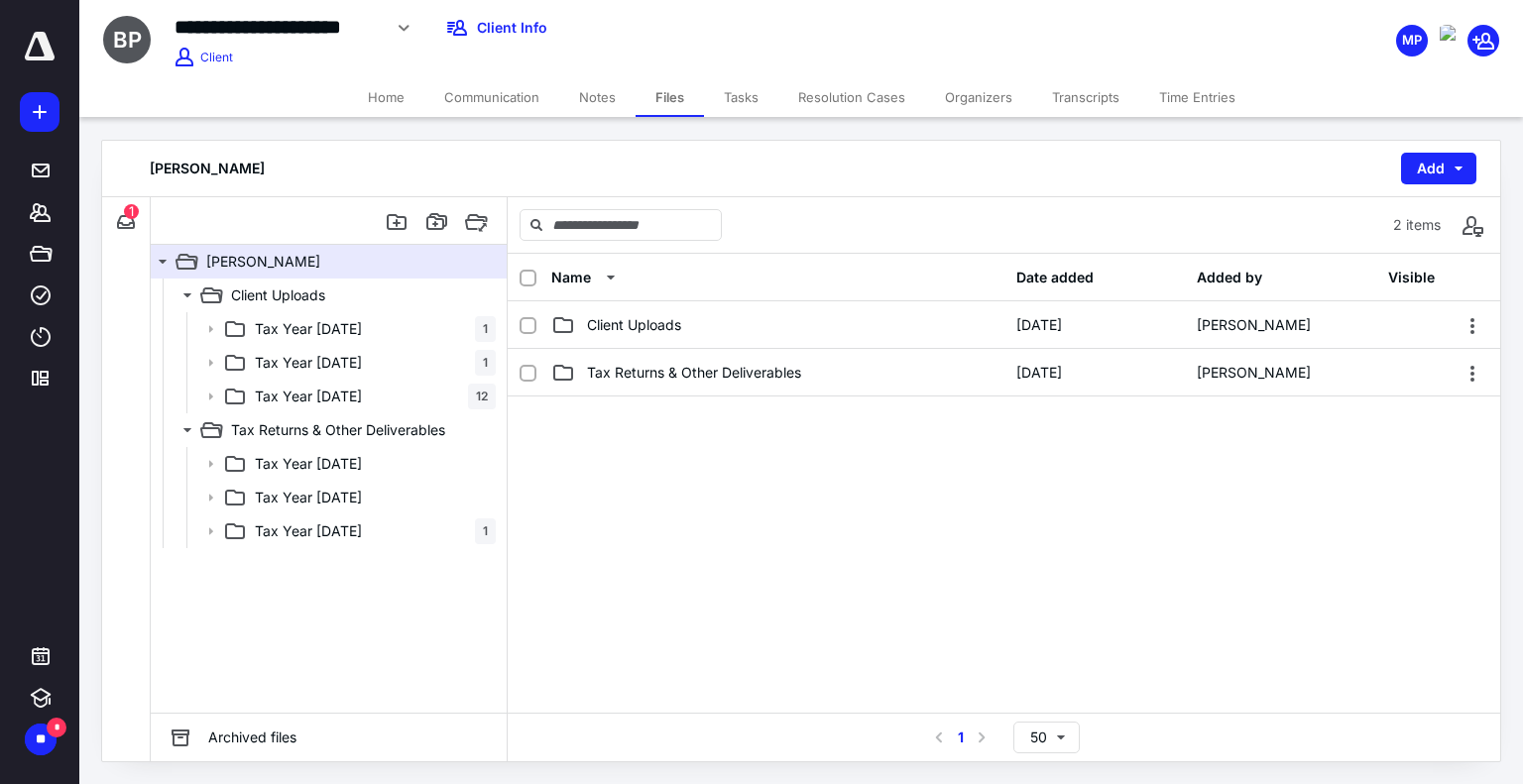 click at bounding box center [40, 47] 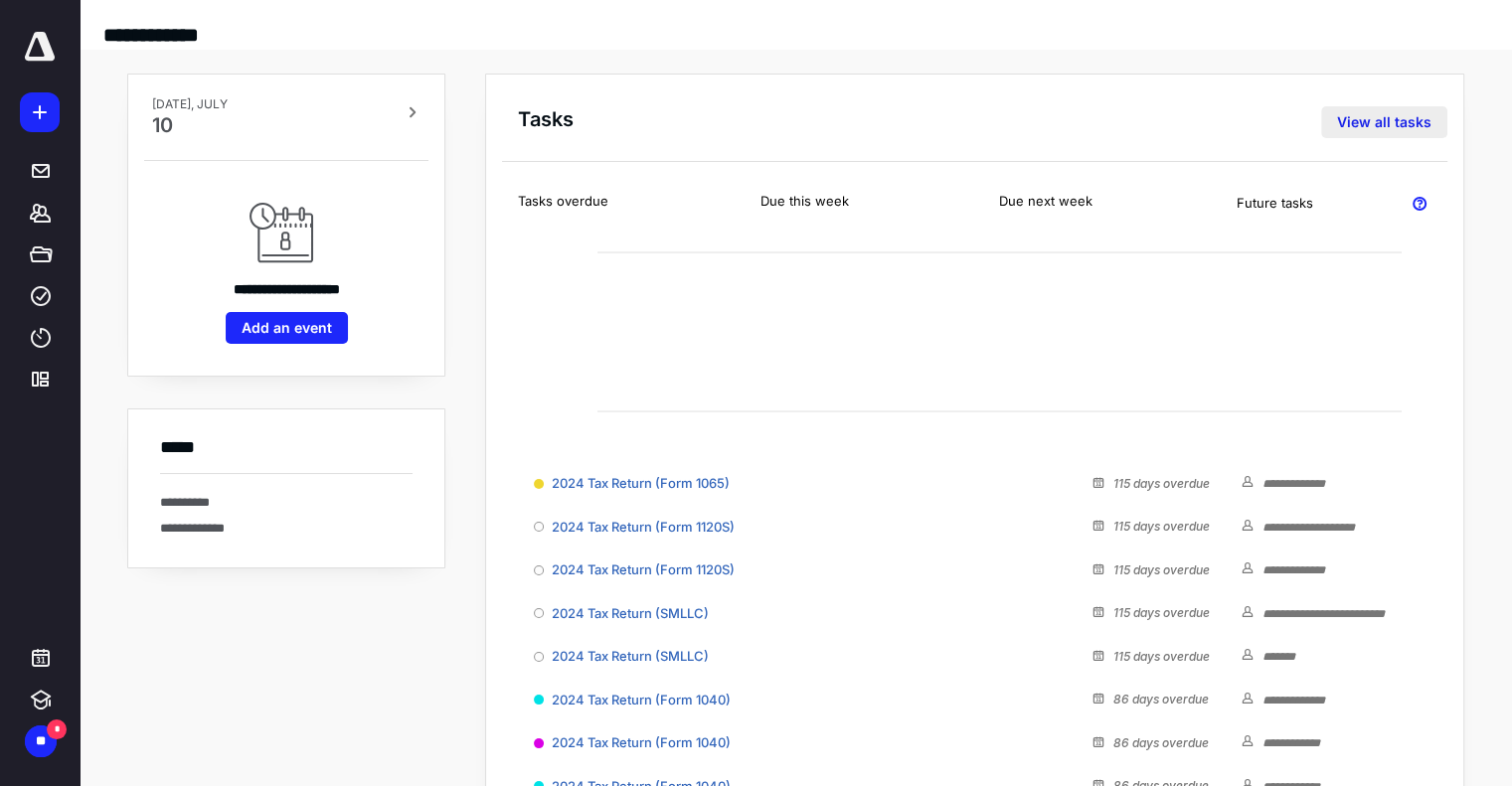click on "View all tasks" at bounding box center (1384, 122) 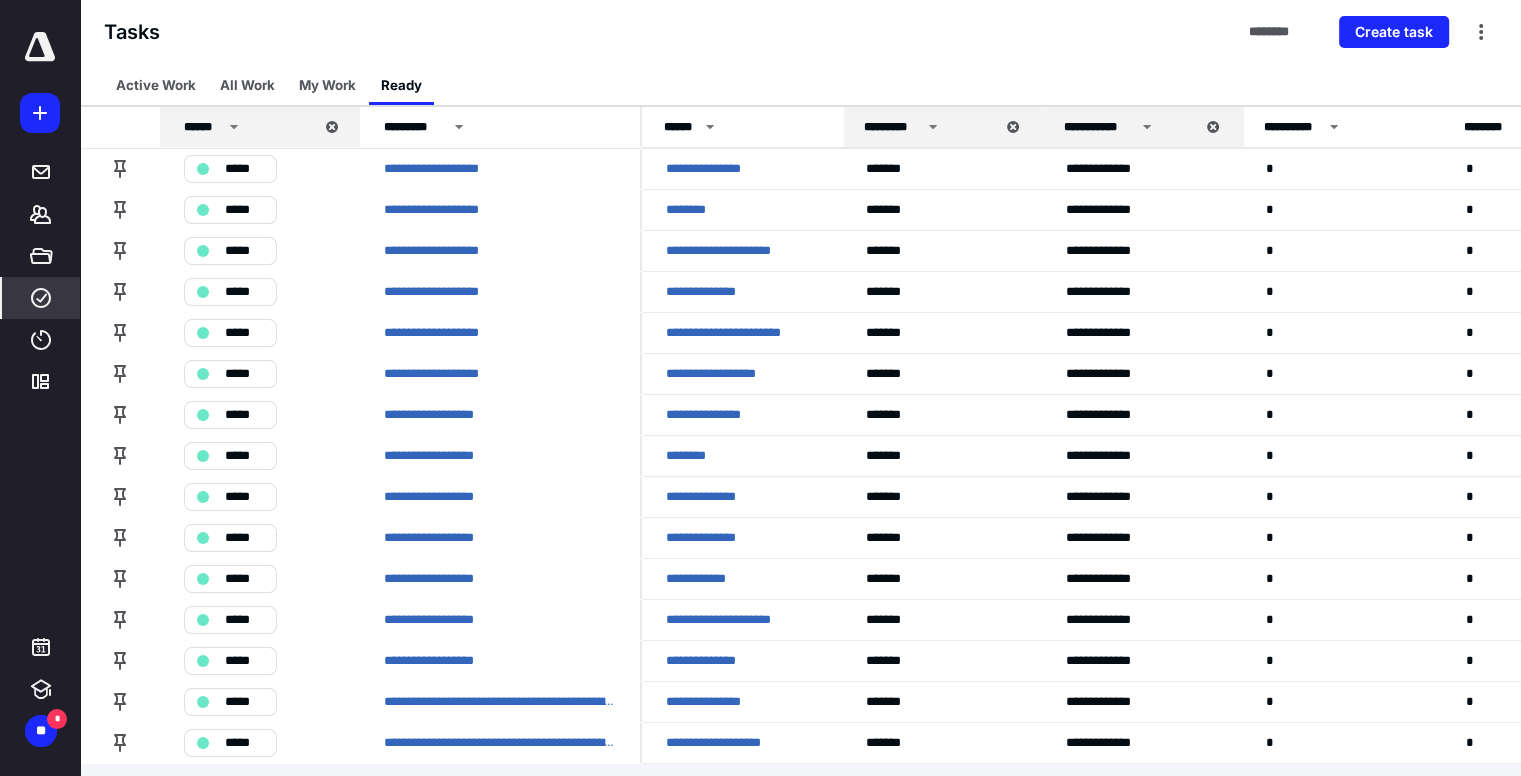 drag, startPoint x: 750, startPoint y: 171, endPoint x: 950, endPoint y: -93, distance: 331.20386 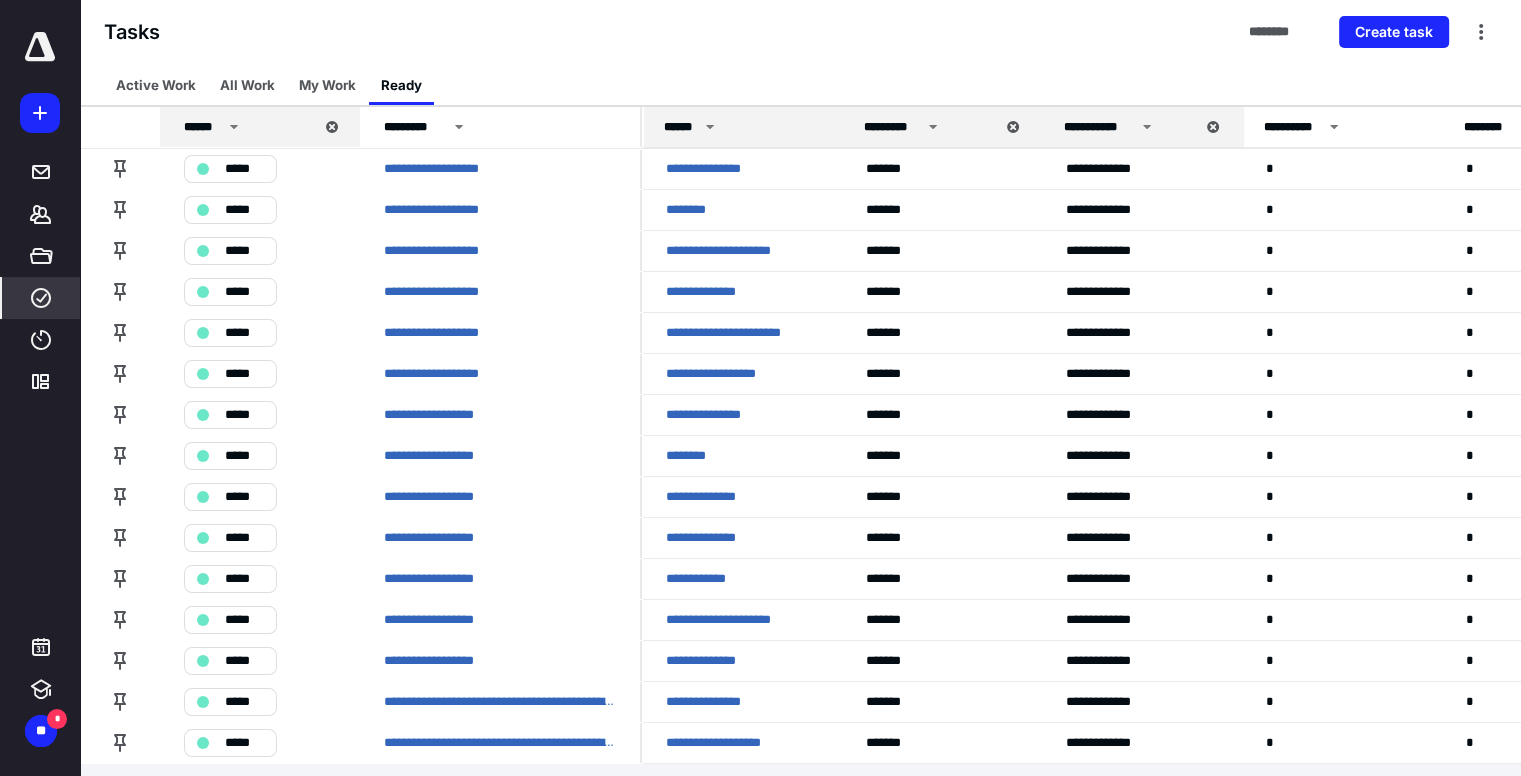 drag, startPoint x: 950, startPoint y: -93, endPoint x: 724, endPoint y: 167, distance: 344.49384 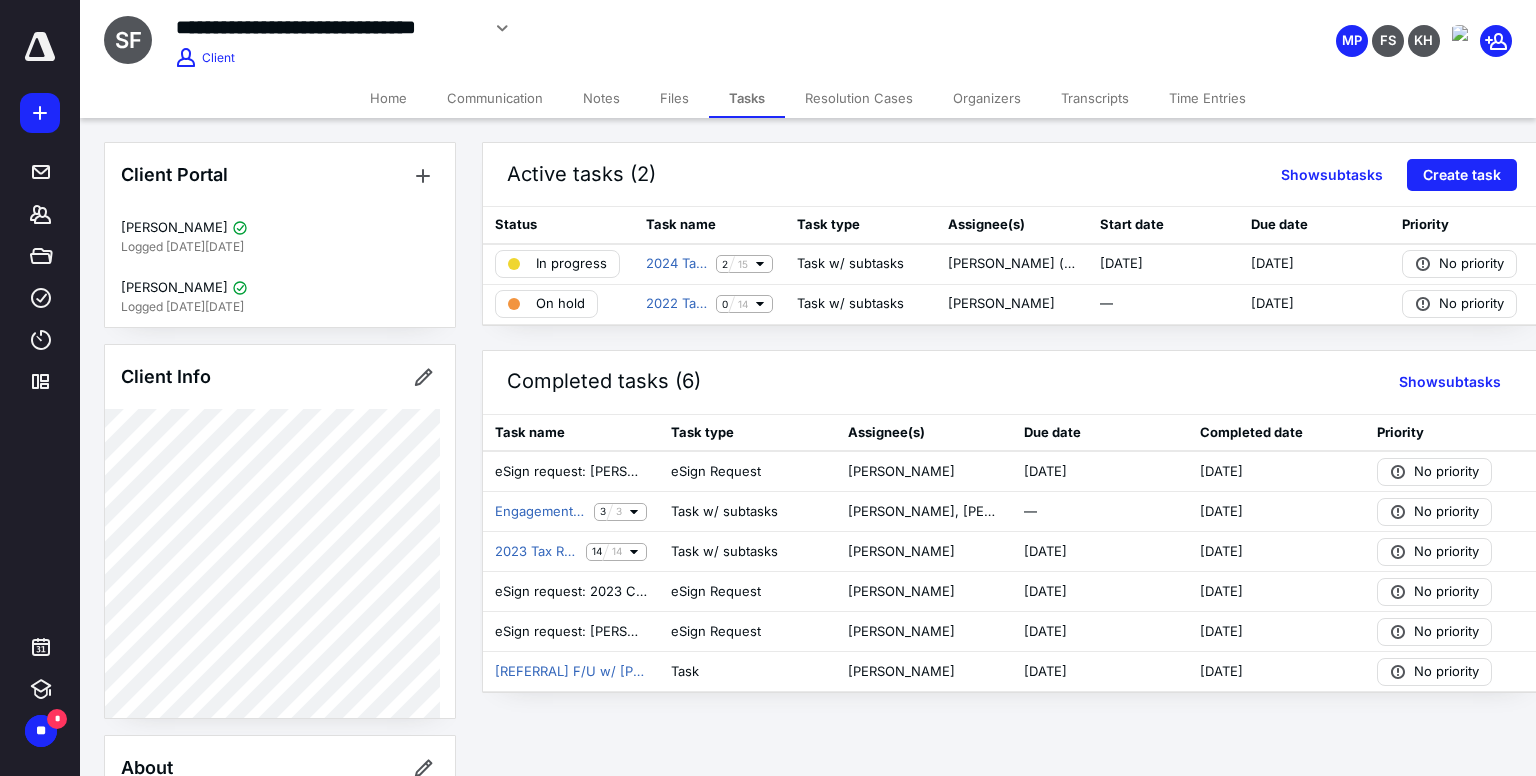 click on "Notes" at bounding box center (601, 98) 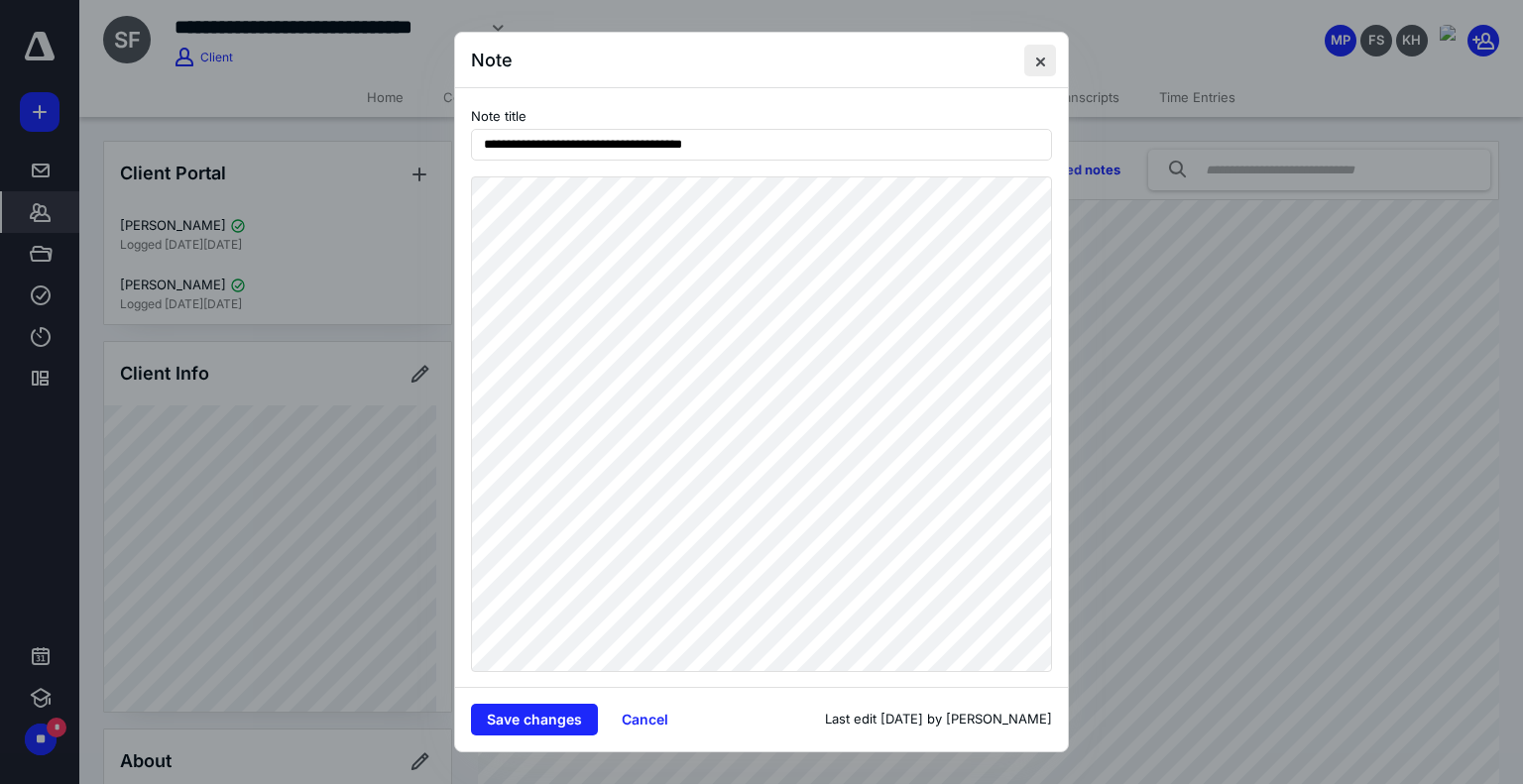 click at bounding box center [1040, 60] 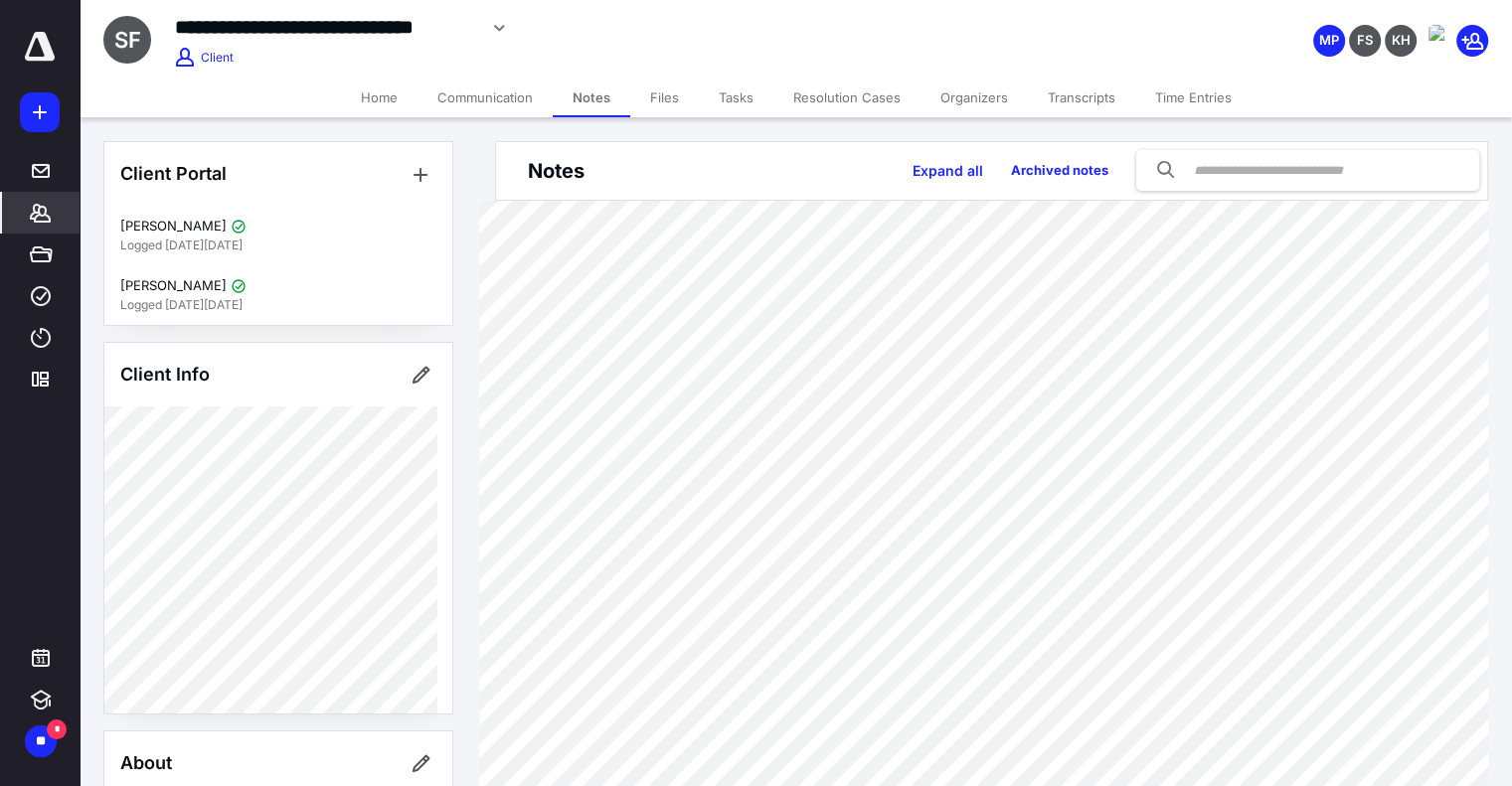 click at bounding box center [40, 47] 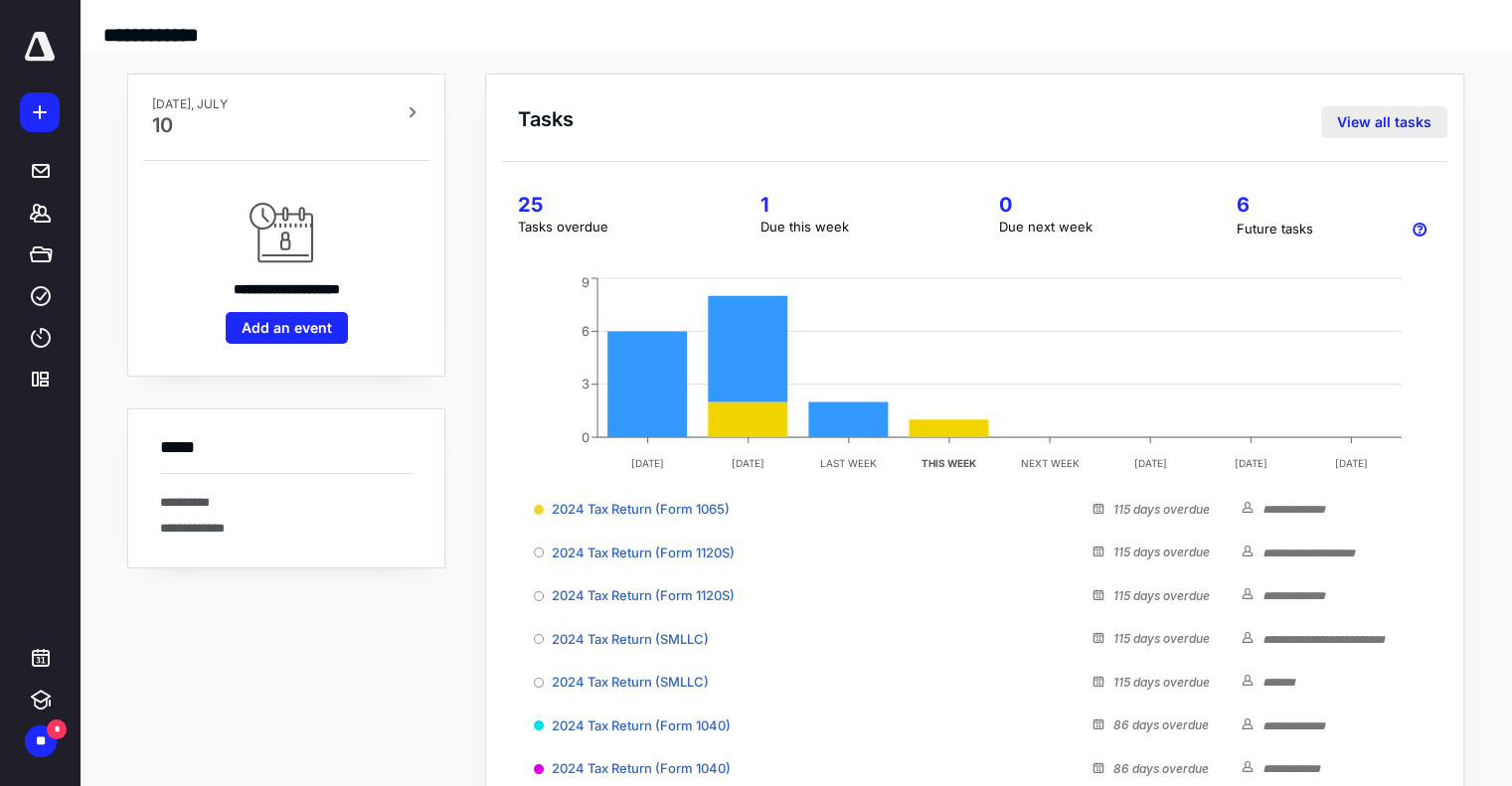 click on "View all tasks" at bounding box center (1384, 122) 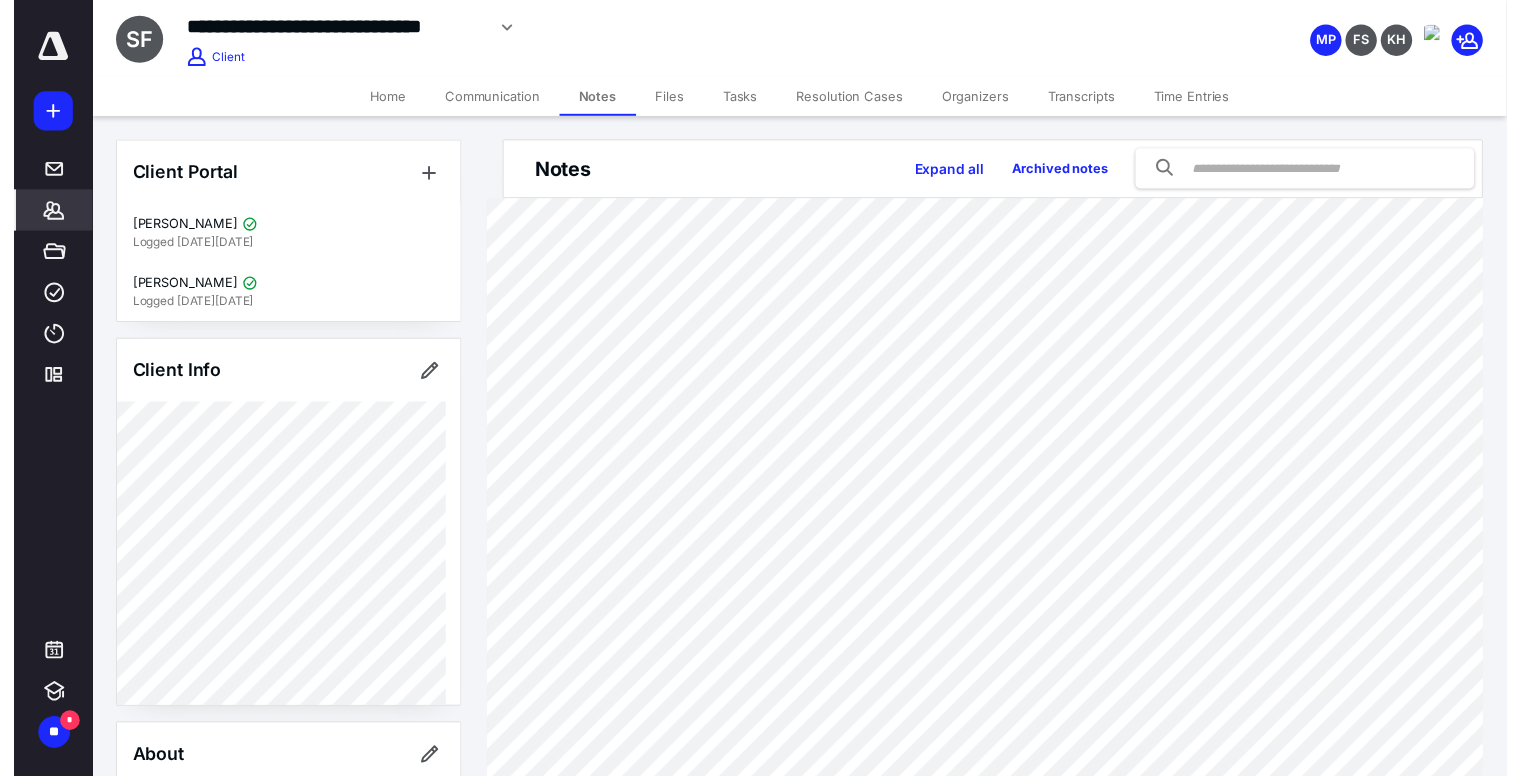 scroll, scrollTop: 0, scrollLeft: 0, axis: both 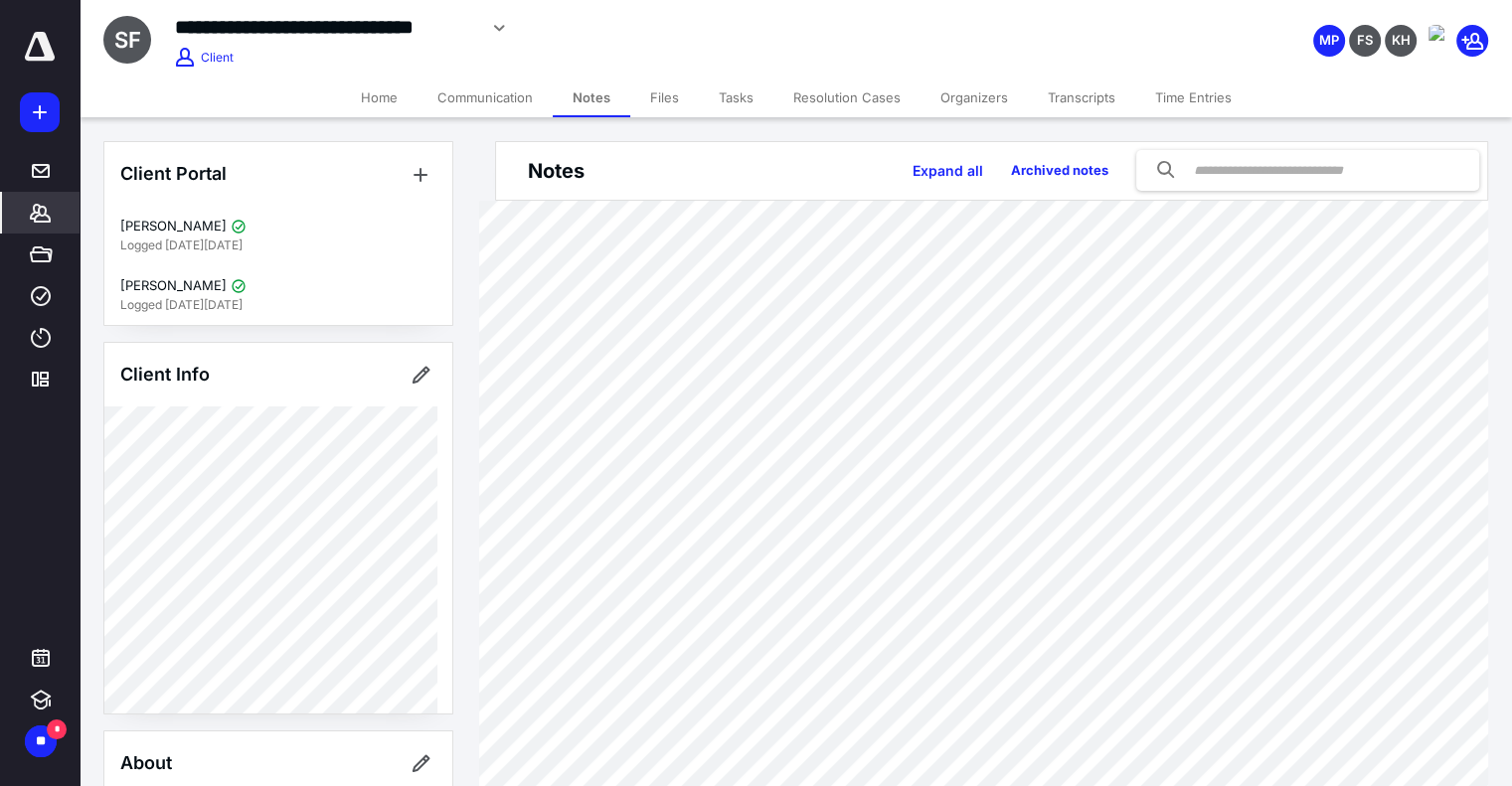 click at bounding box center [40, 47] 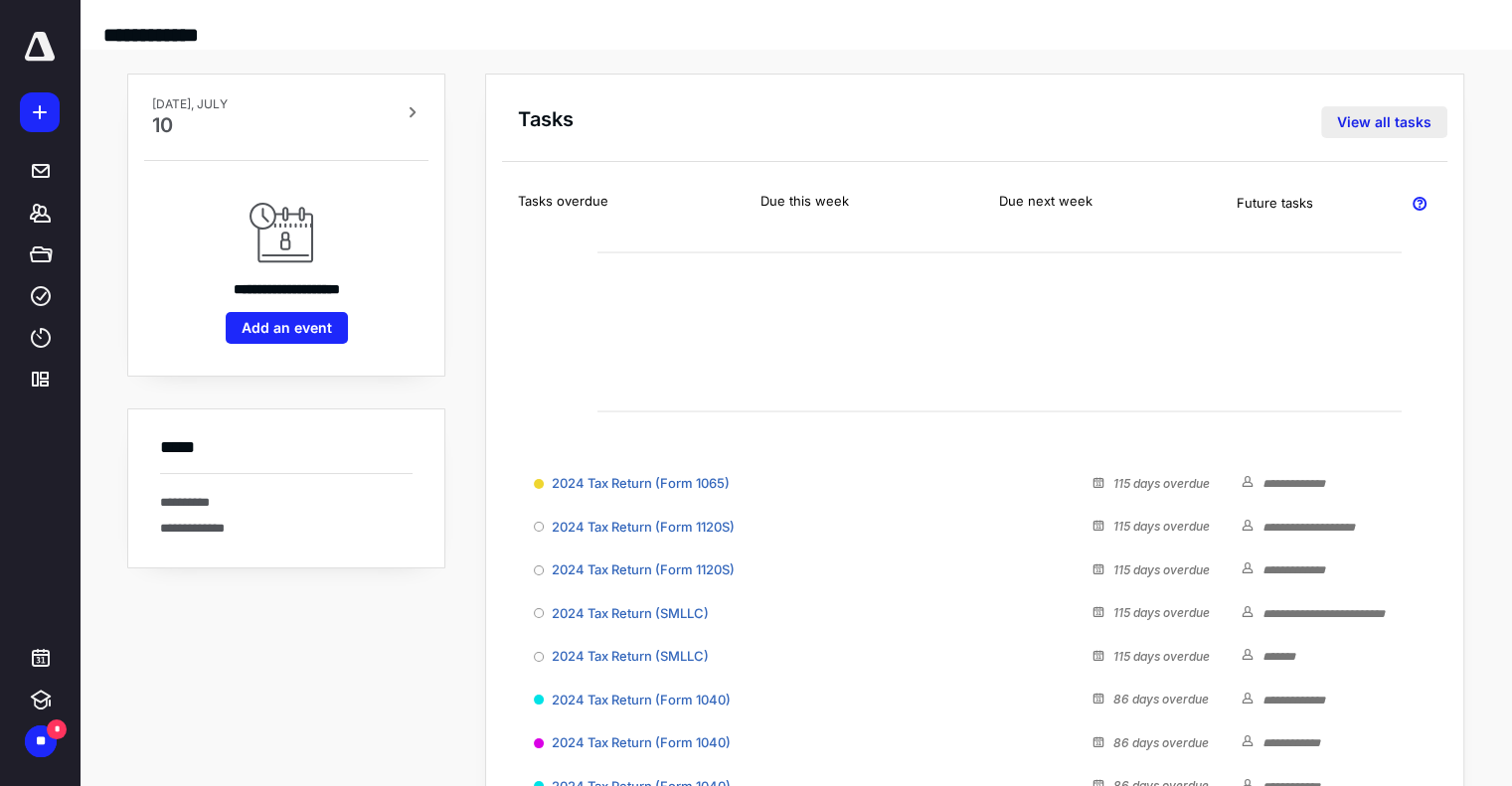 click on "View all tasks" at bounding box center (1384, 122) 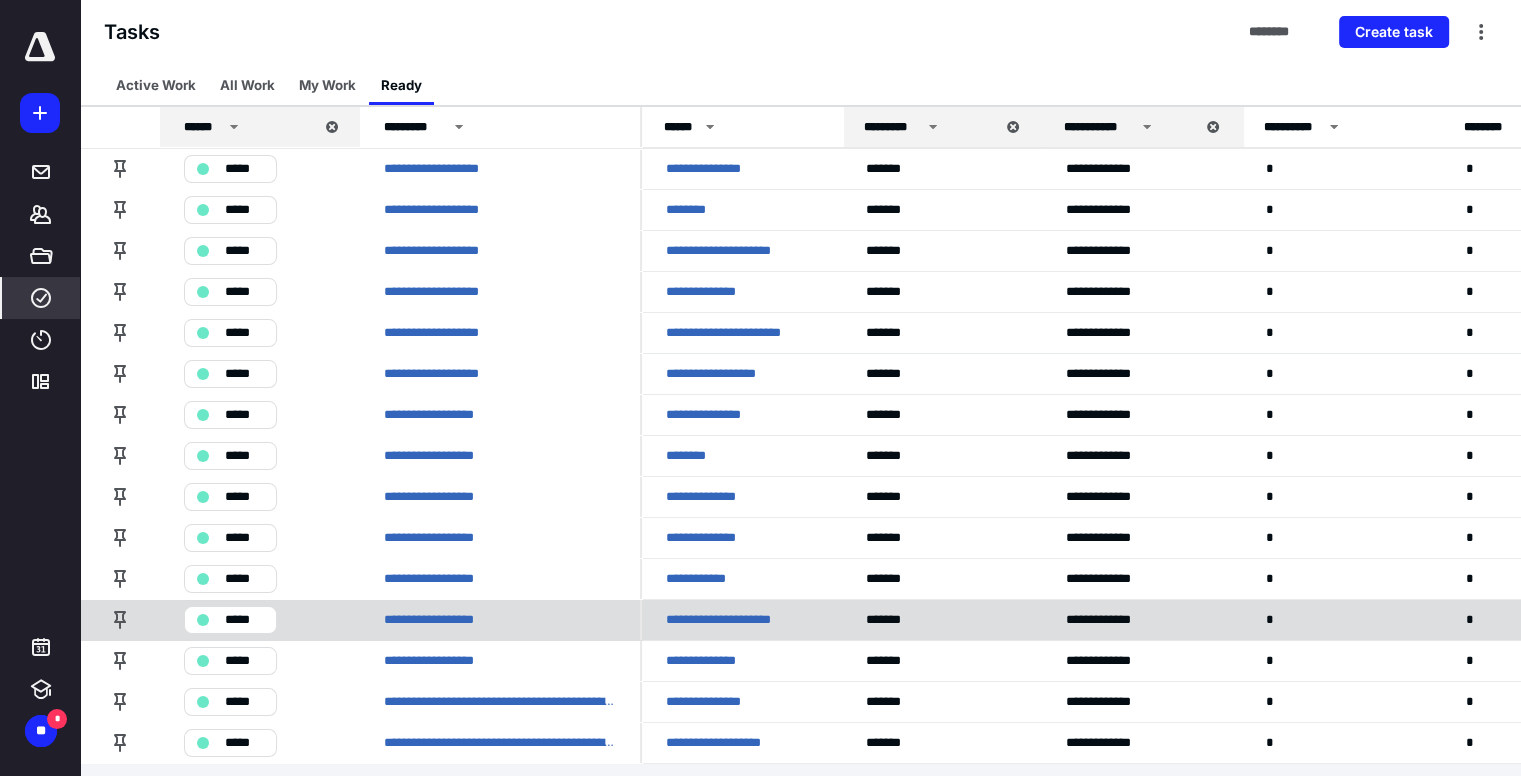 scroll, scrollTop: 8, scrollLeft: 0, axis: vertical 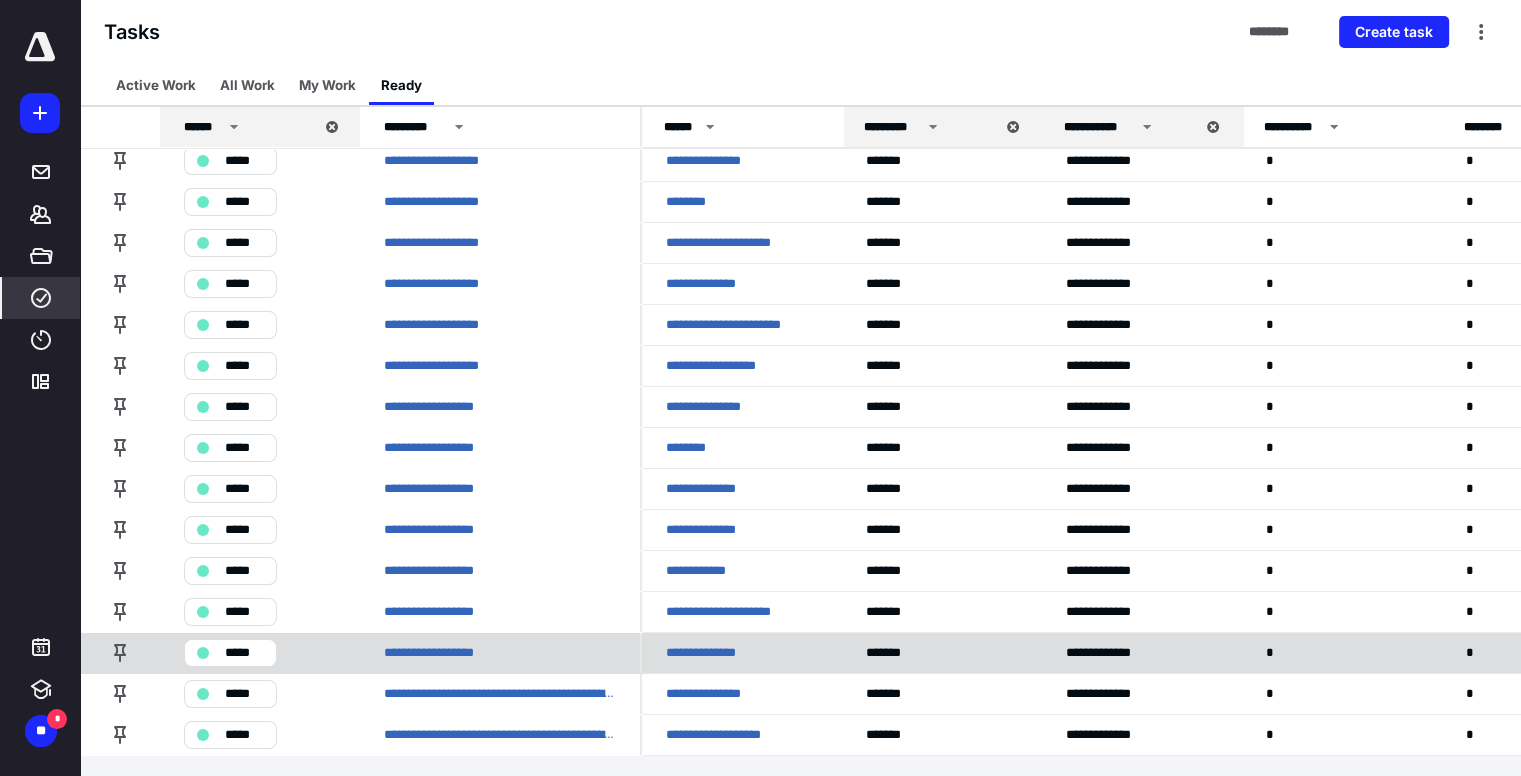 click on "**********" at bounding box center [711, 653] 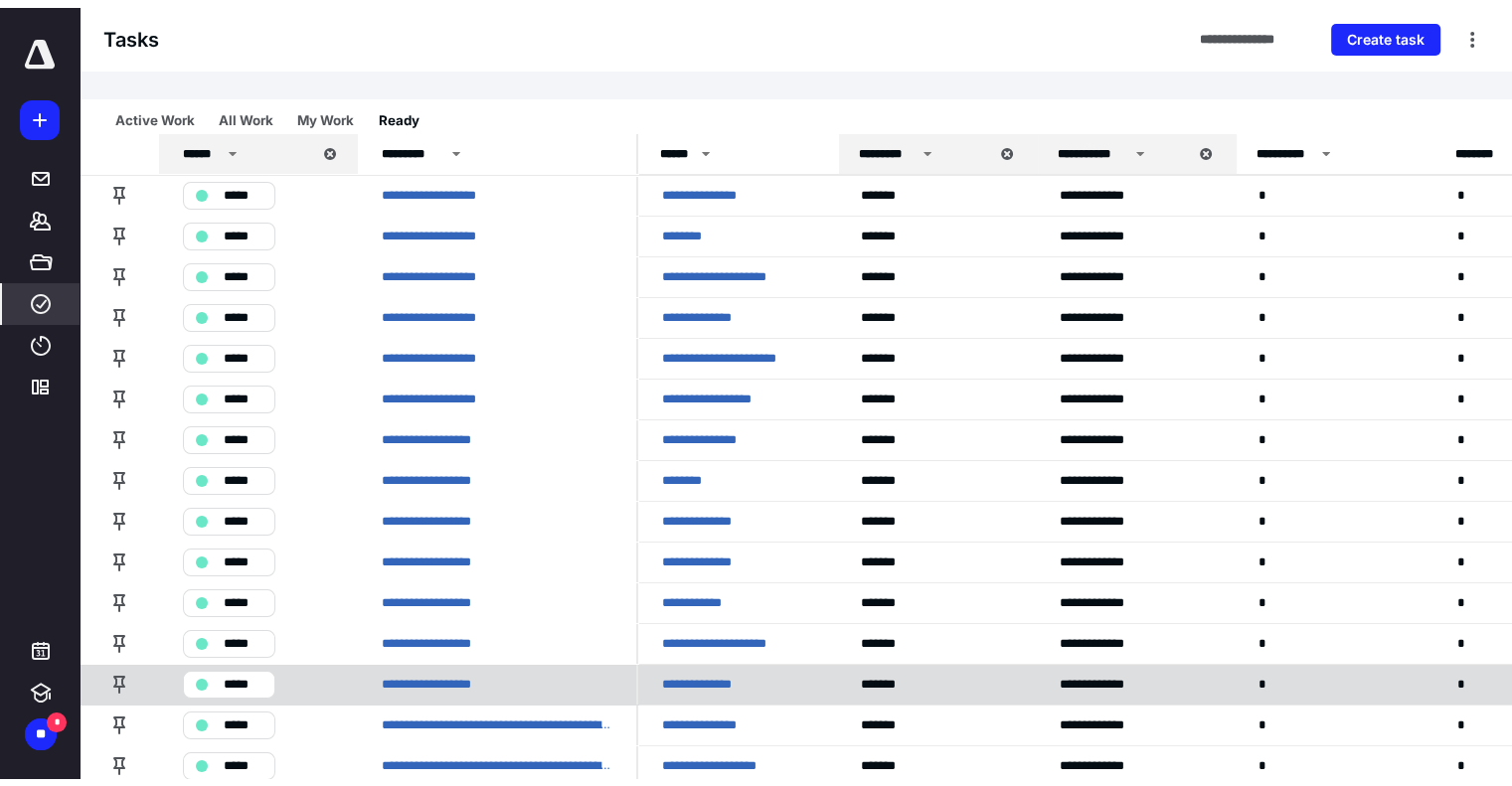 scroll, scrollTop: 0, scrollLeft: 0, axis: both 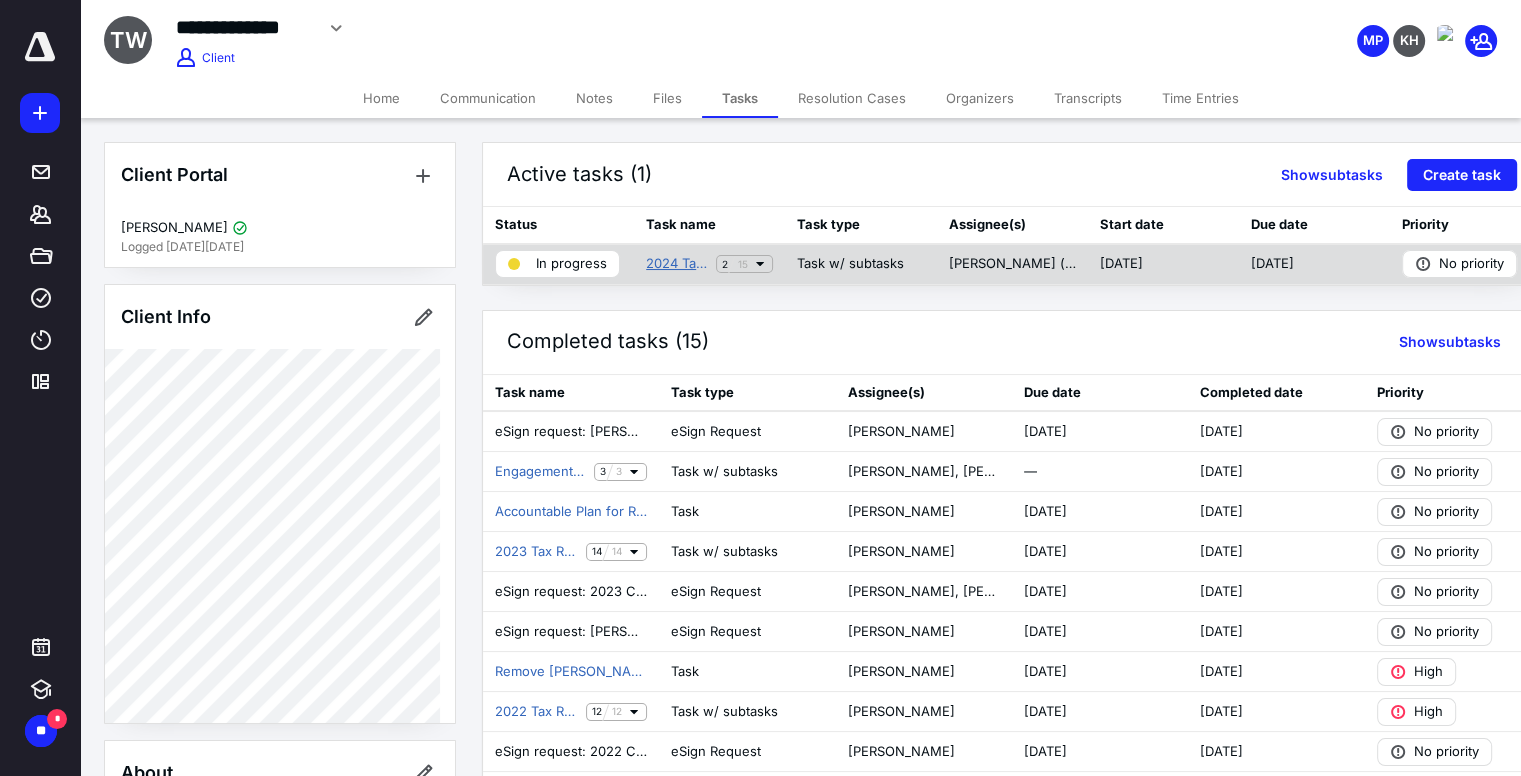 click on "2024 Tax Return (Form 1040)" at bounding box center [677, 264] 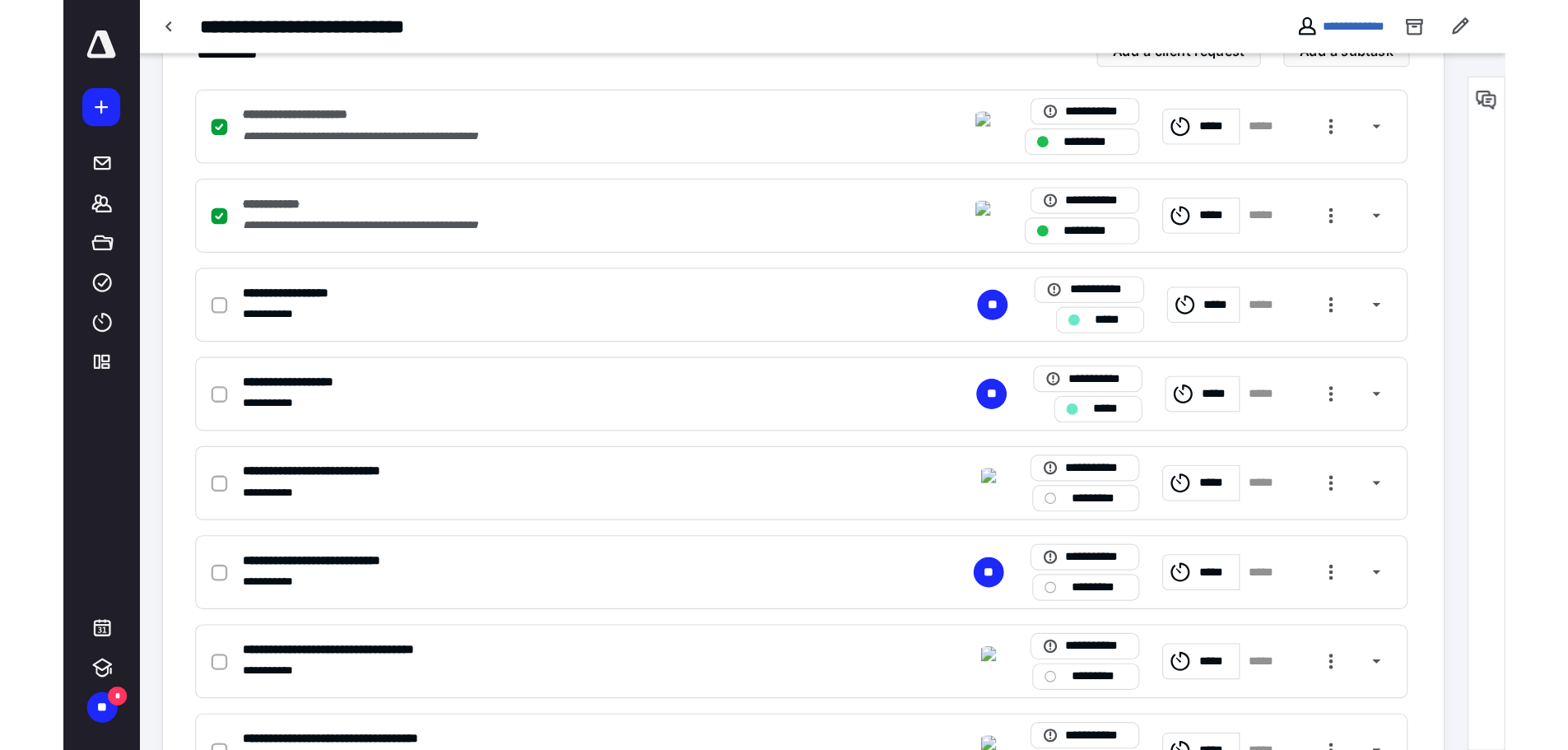 scroll, scrollTop: 0, scrollLeft: 0, axis: both 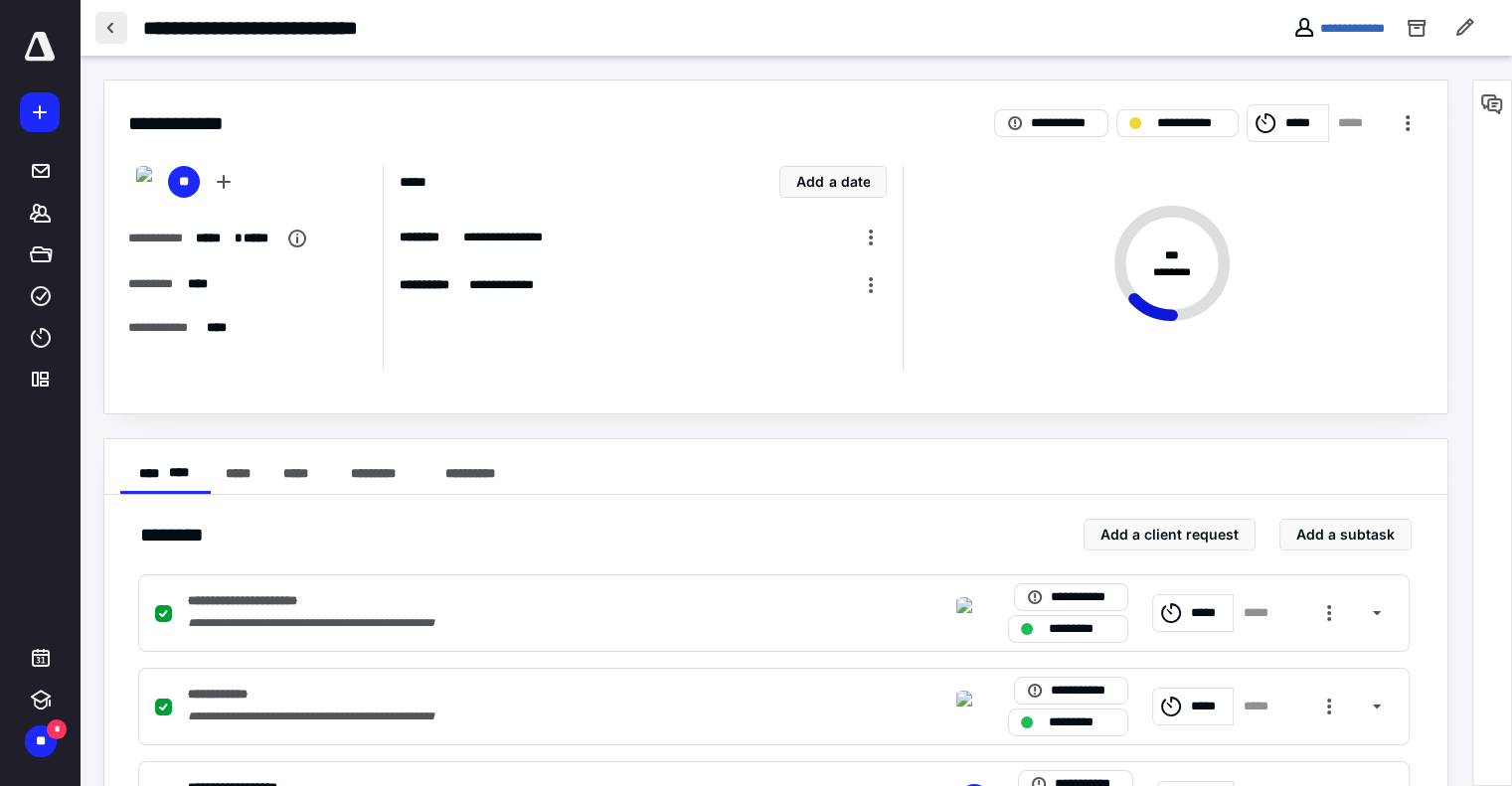 click at bounding box center (111, 28) 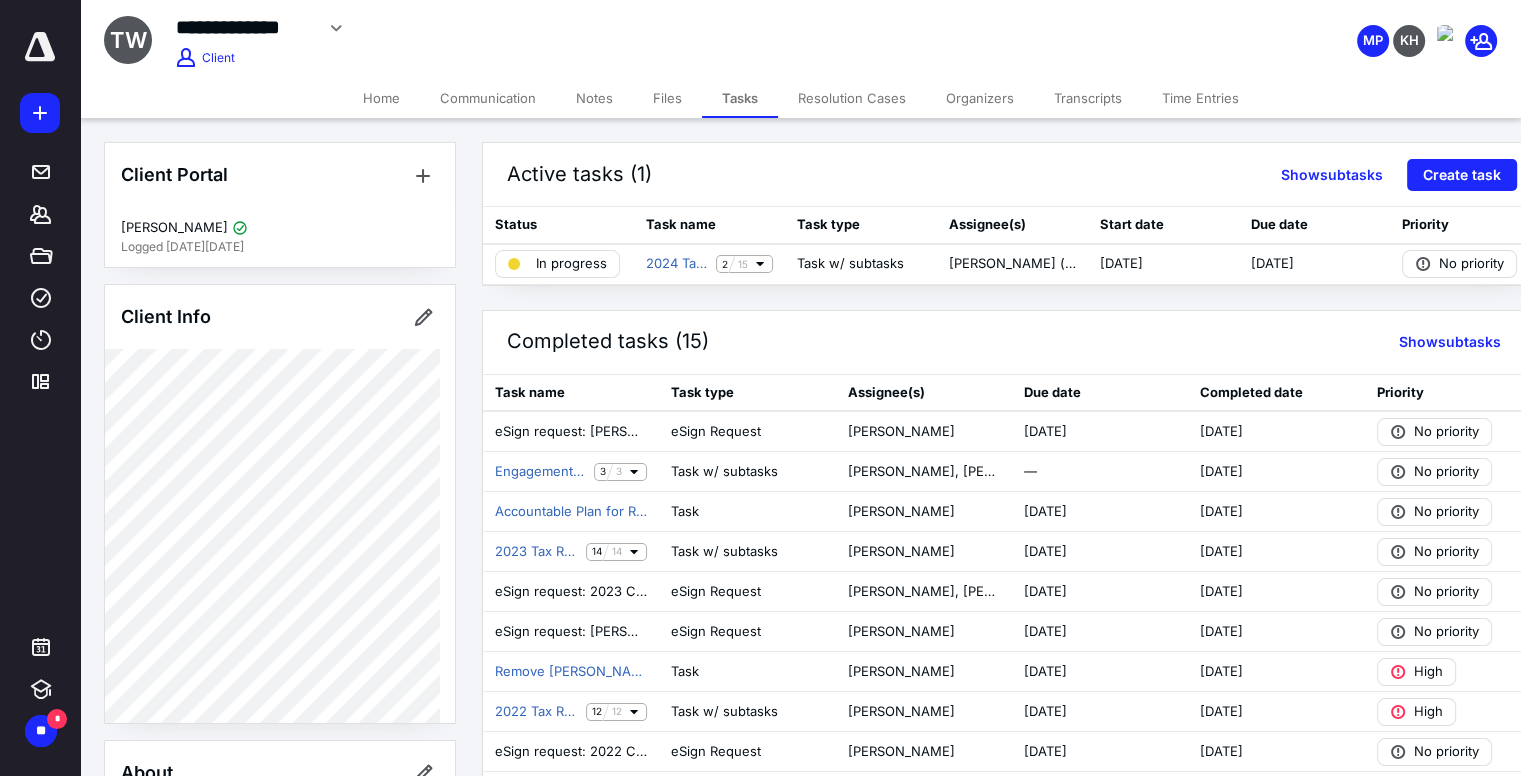 click on "Notes" at bounding box center (594, 98) 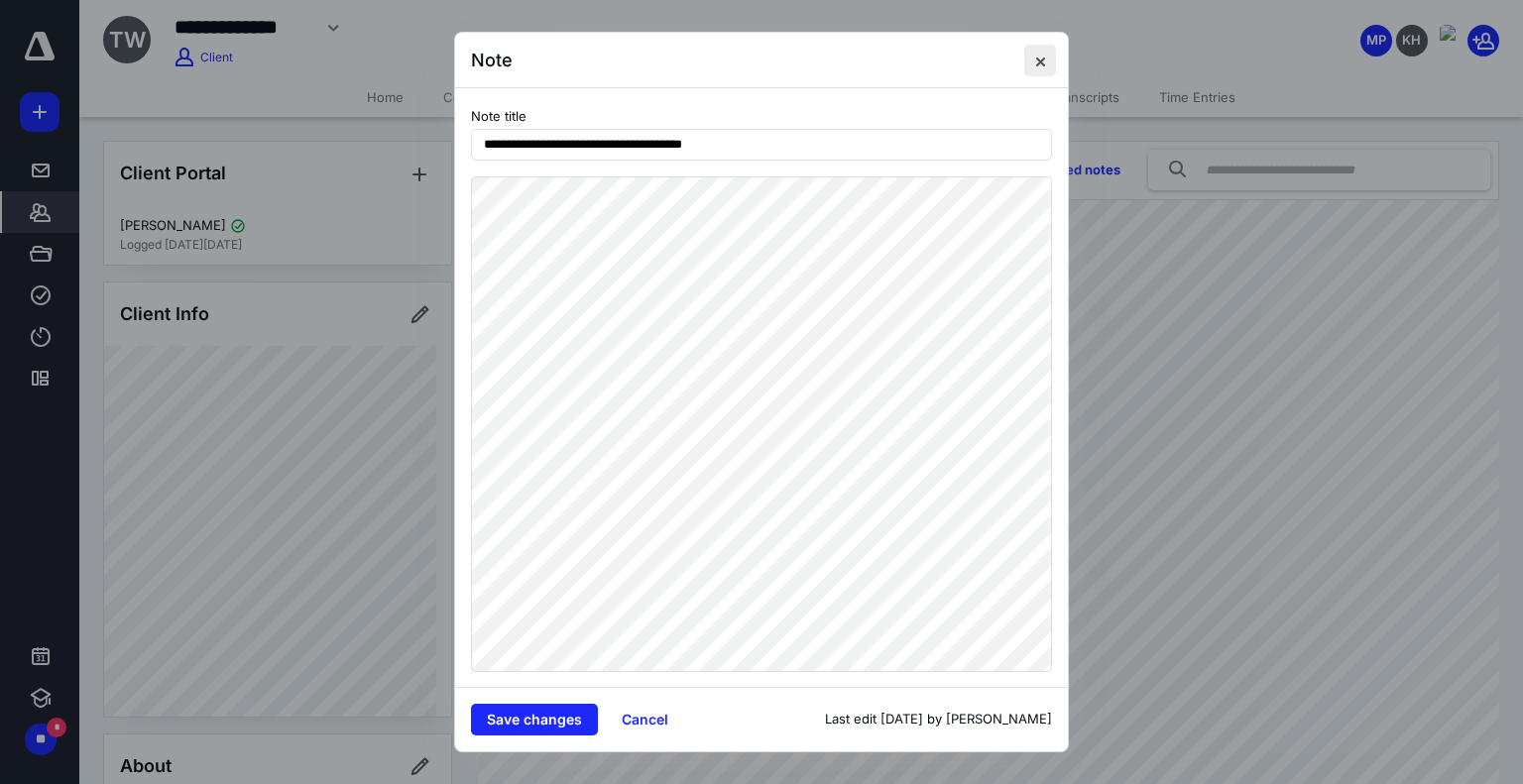 click at bounding box center [1040, 60] 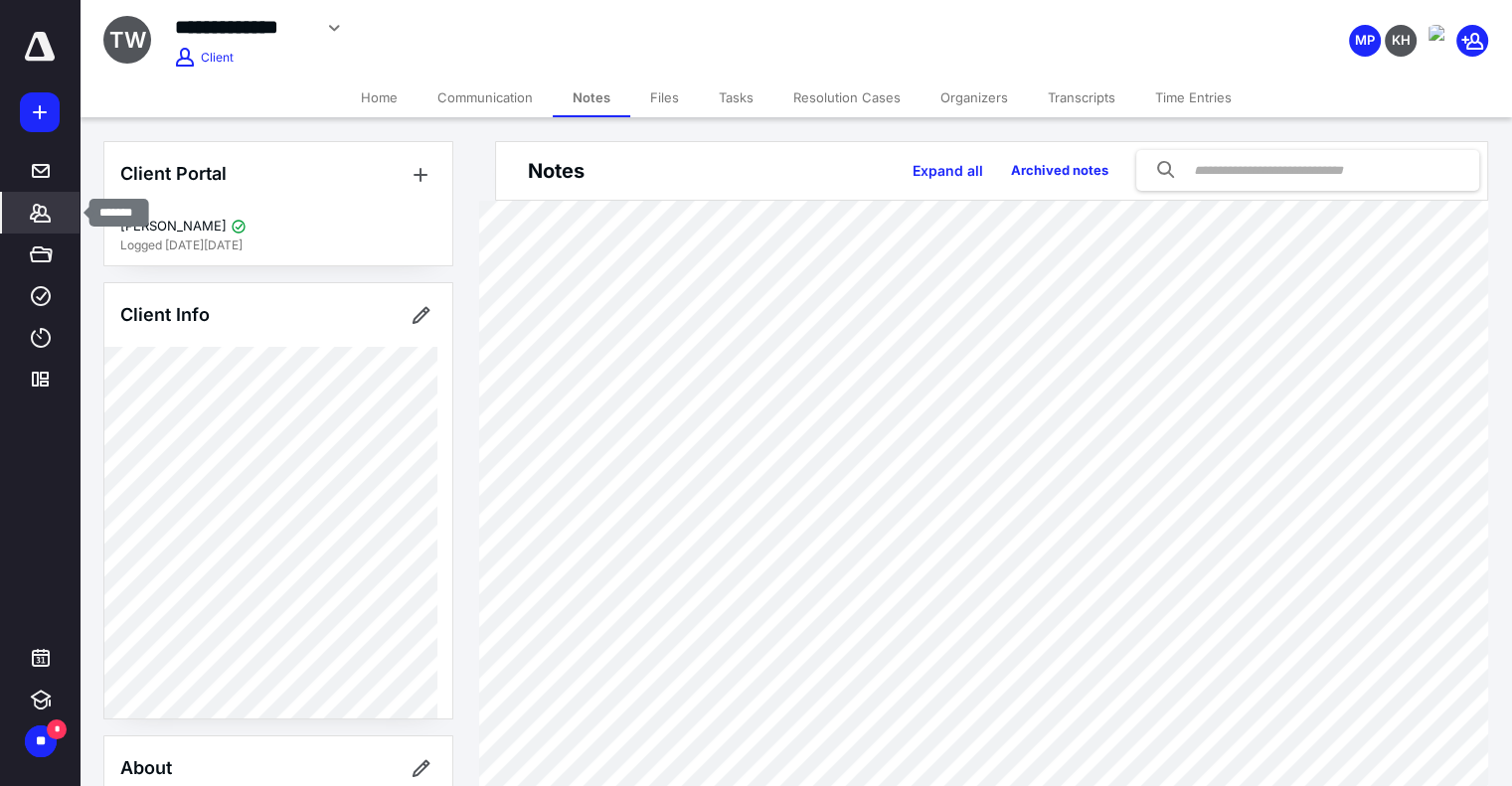 click on "*******" at bounding box center (41, 213) 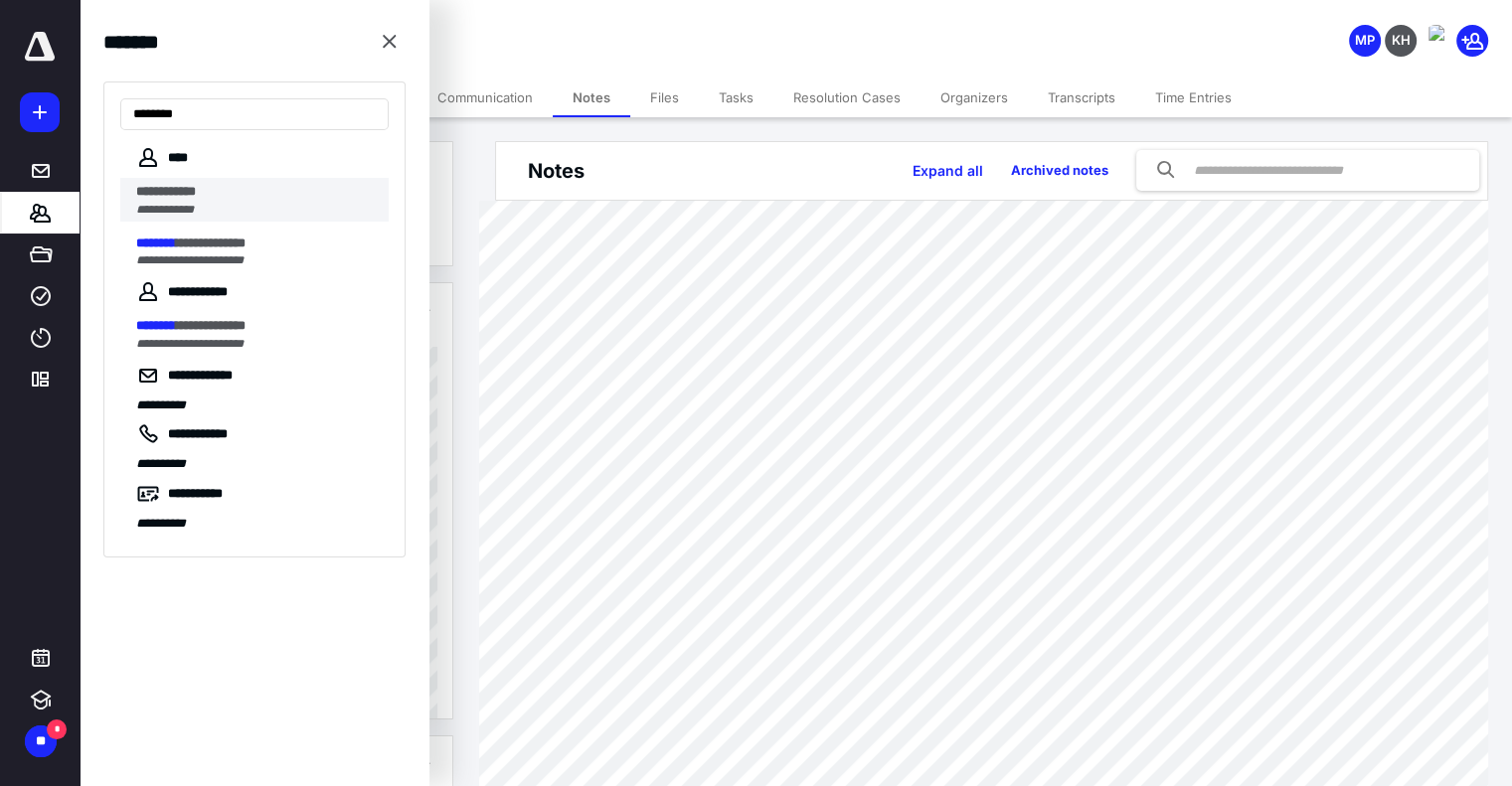 type on "********" 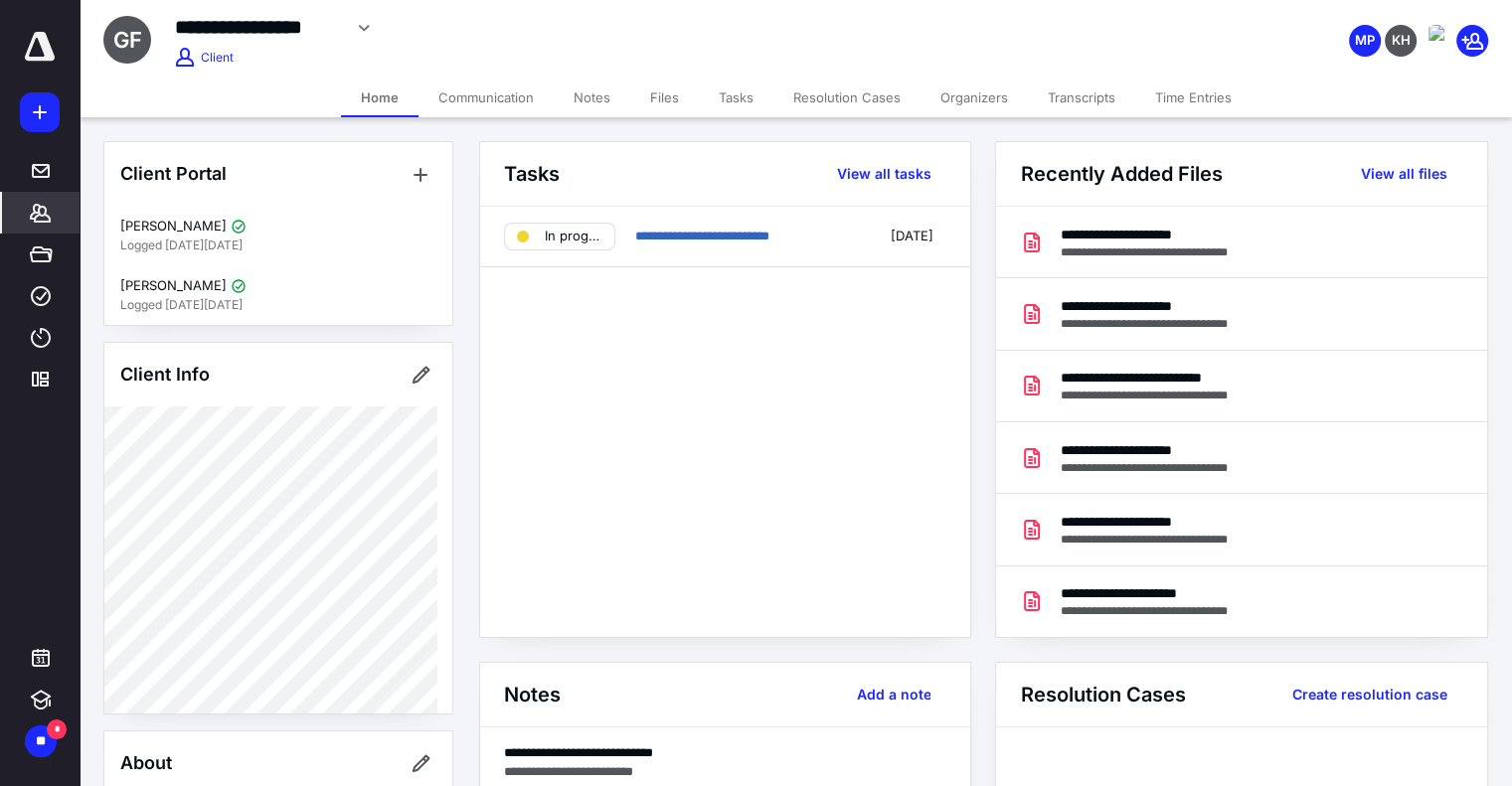 click on "Files" at bounding box center [664, 97] 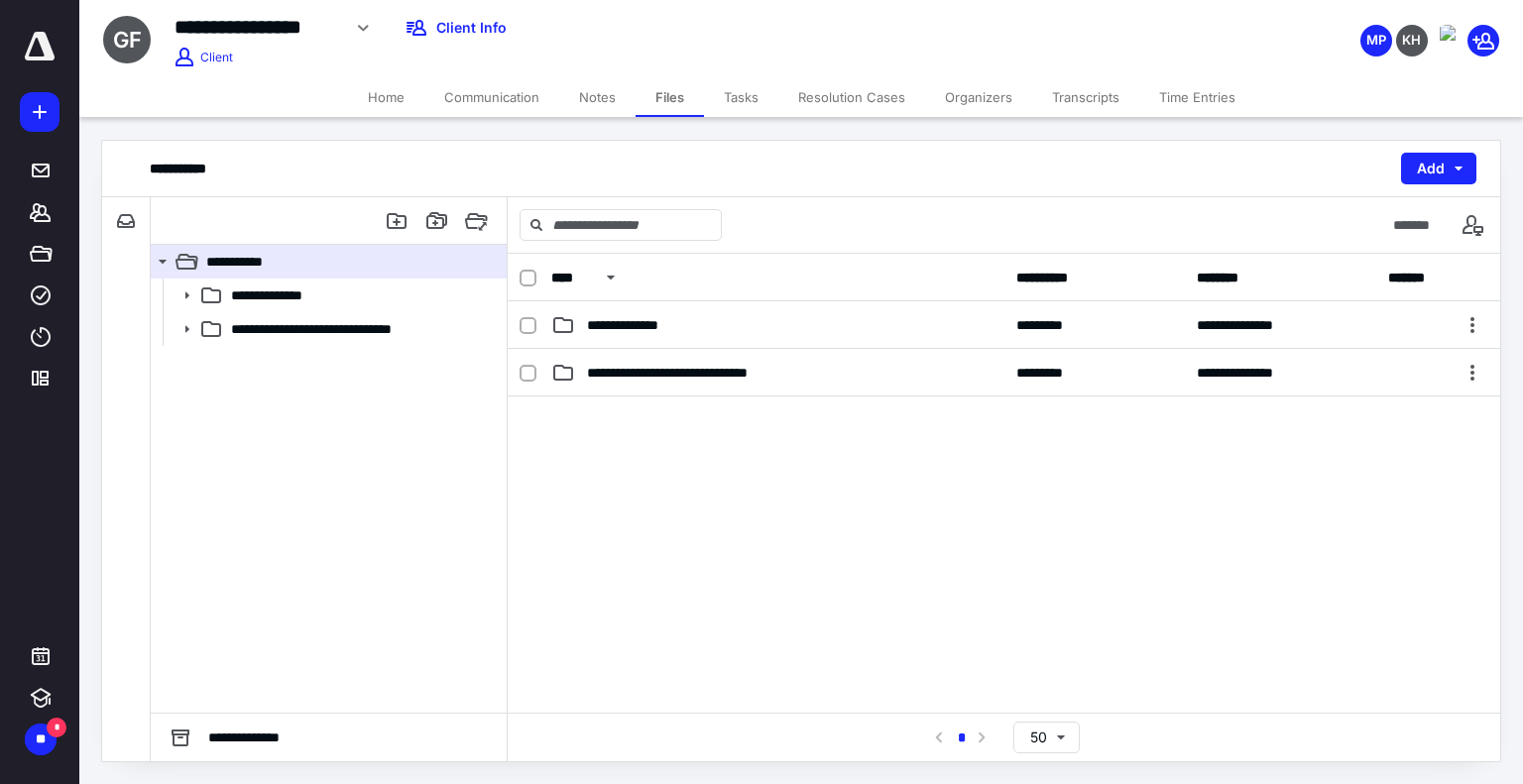 click on "Notes" at bounding box center (597, 97) 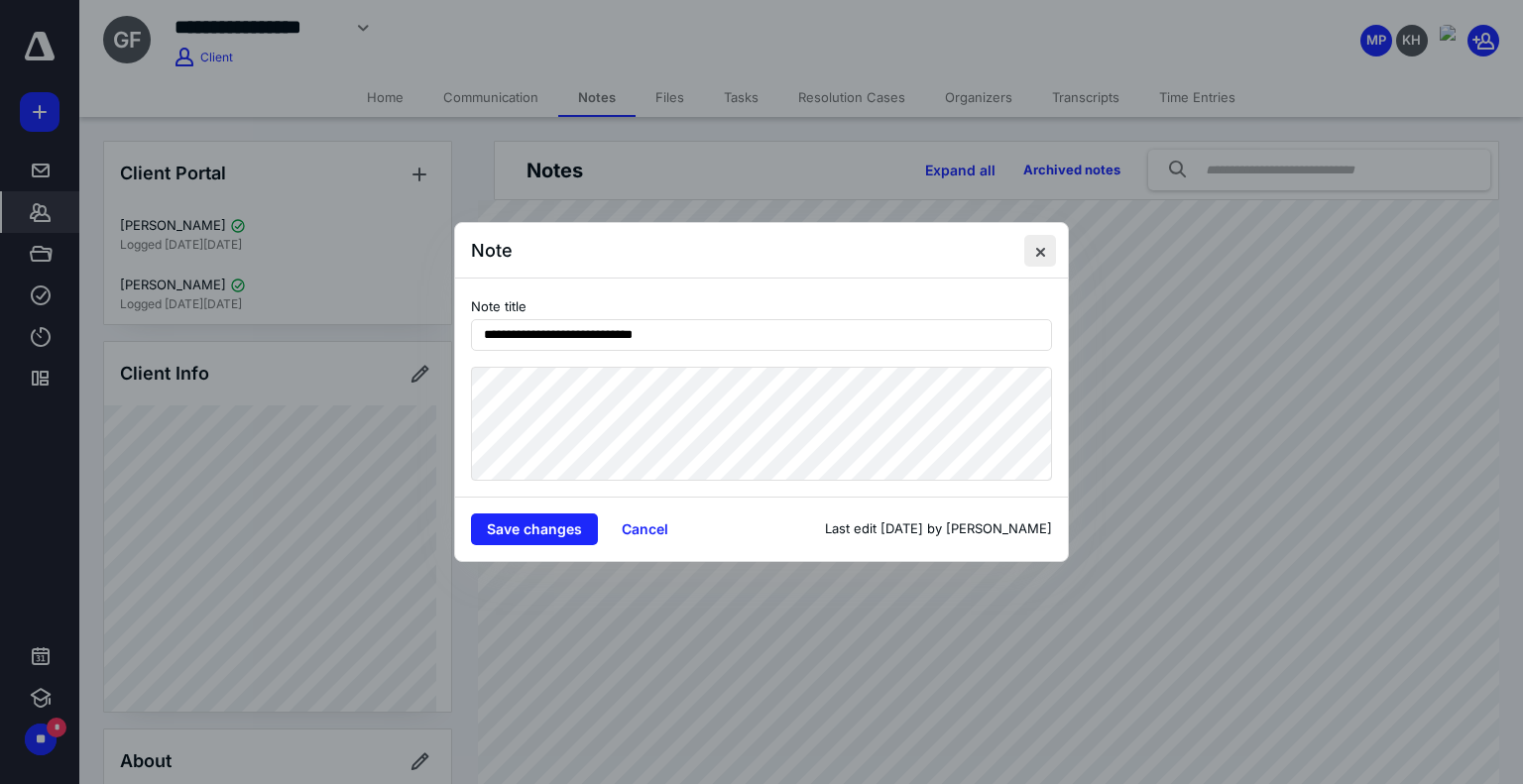click at bounding box center (1040, 251) 